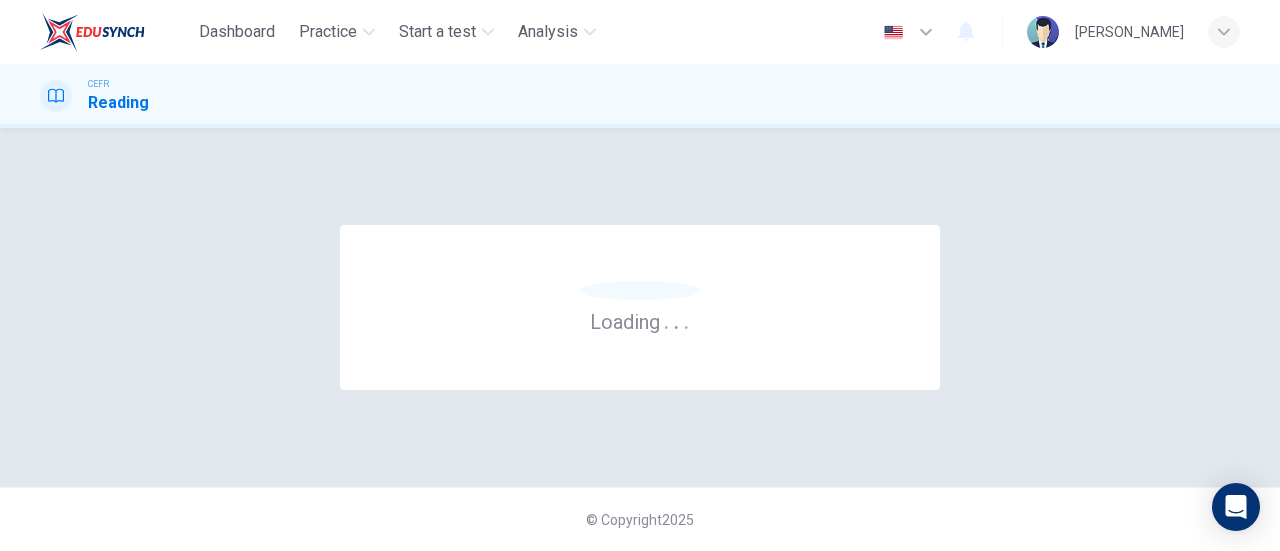 scroll, scrollTop: 0, scrollLeft: 0, axis: both 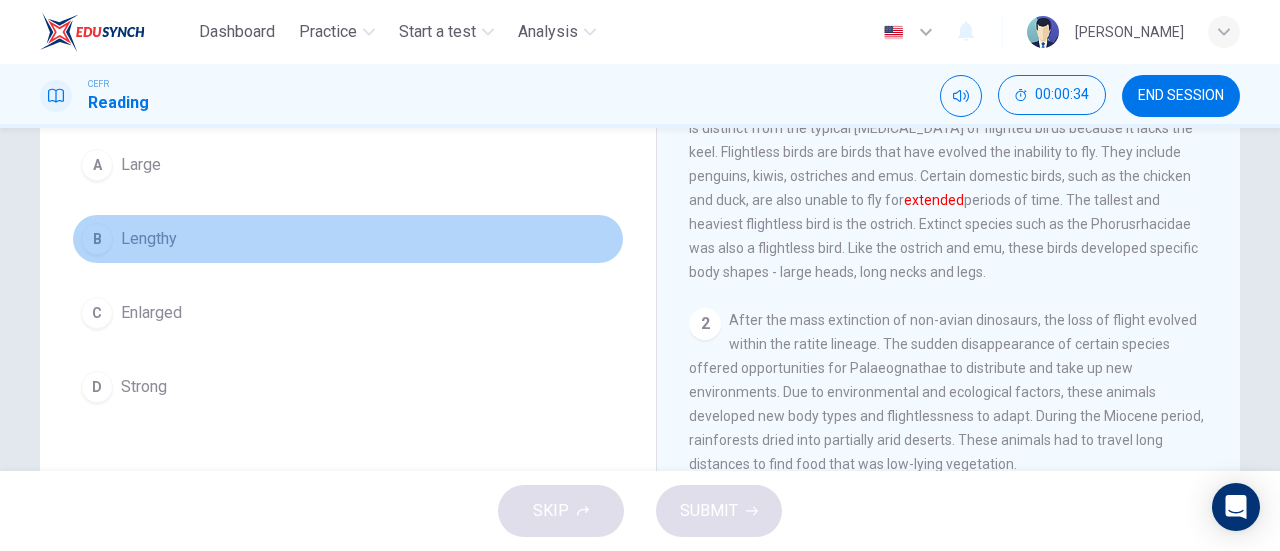 click on "B" at bounding box center [97, 239] 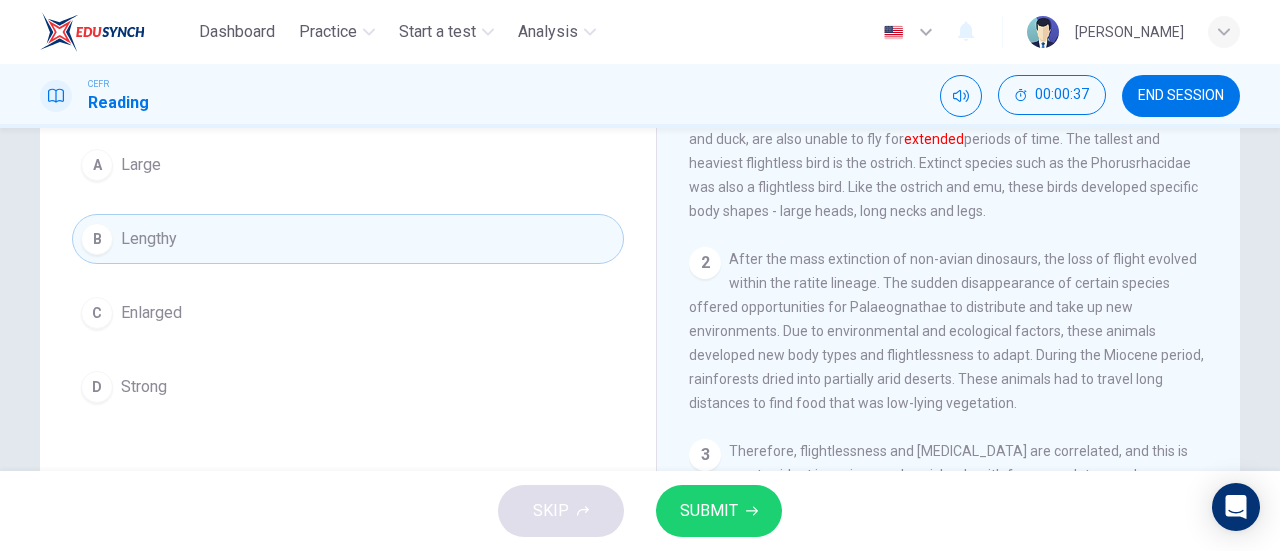 scroll, scrollTop: 0, scrollLeft: 0, axis: both 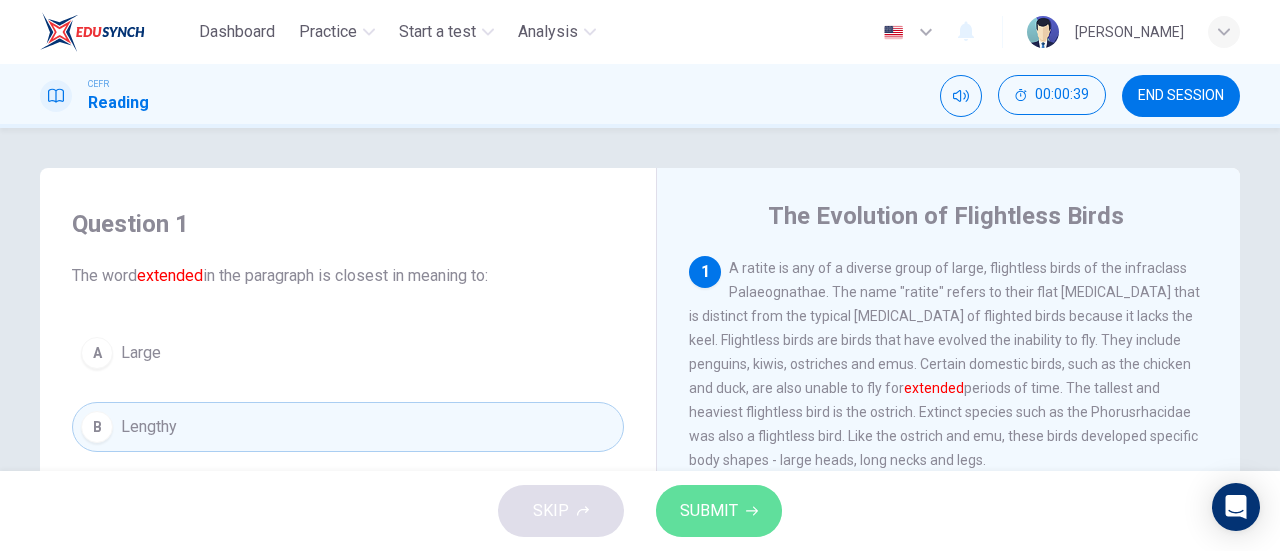 click on "SUBMIT" at bounding box center [709, 511] 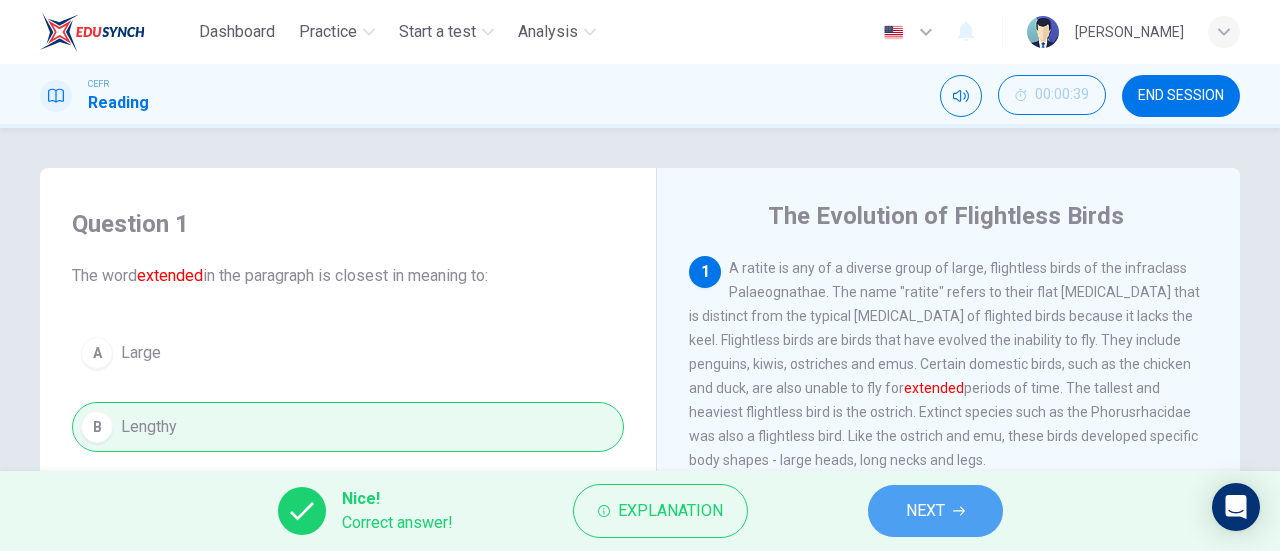 click on "NEXT" at bounding box center [925, 511] 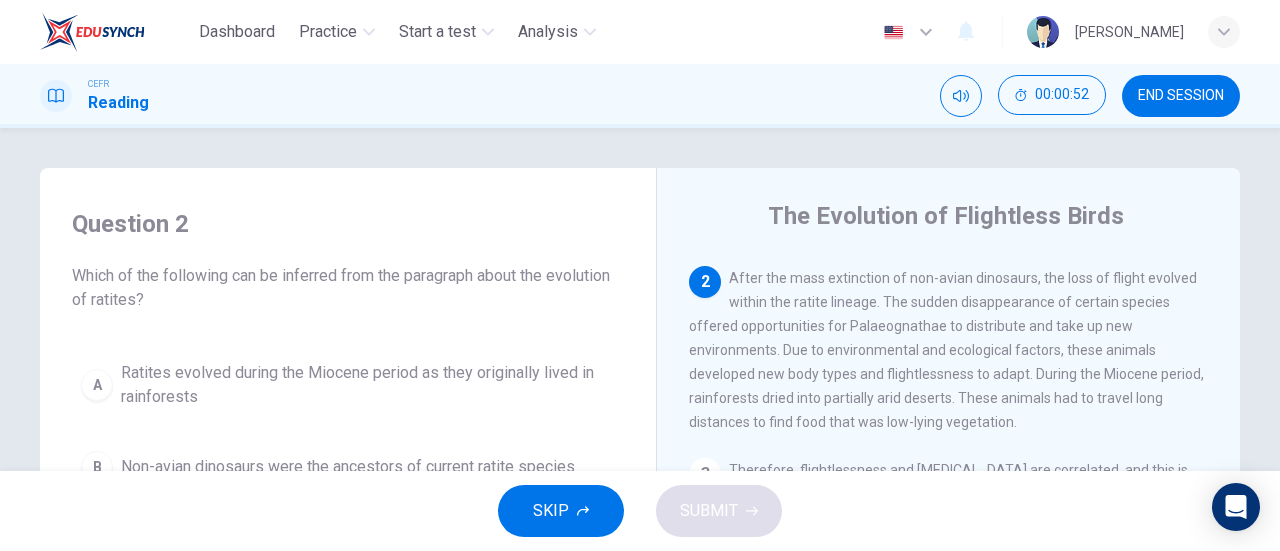 scroll, scrollTop: 229, scrollLeft: 0, axis: vertical 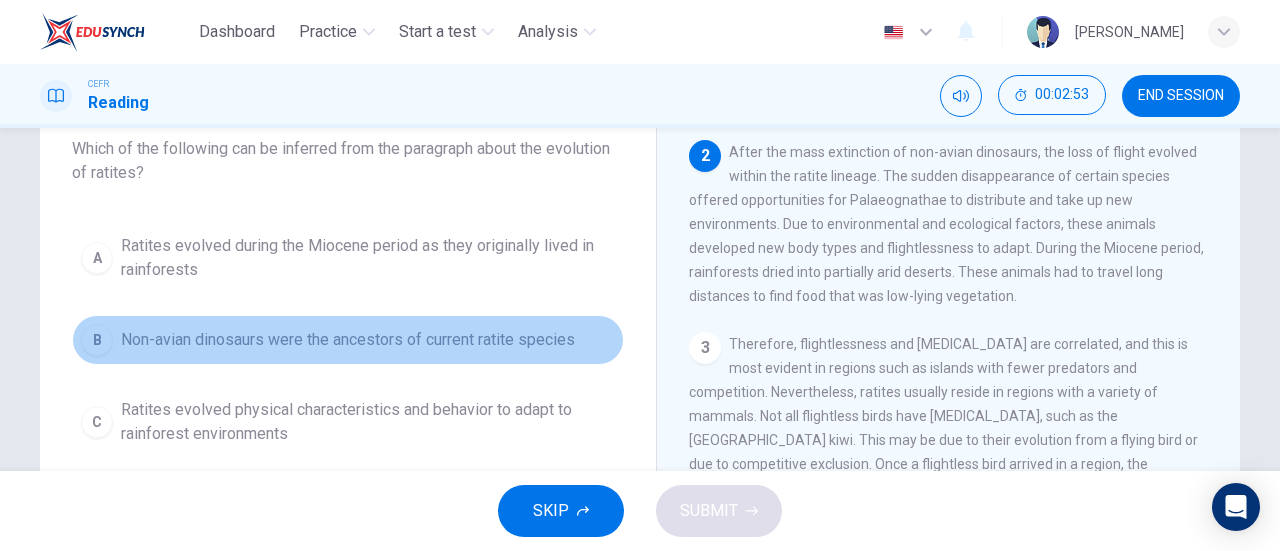 click on "Non-avian dinosaurs were the ancestors of current ratite species" at bounding box center [348, 340] 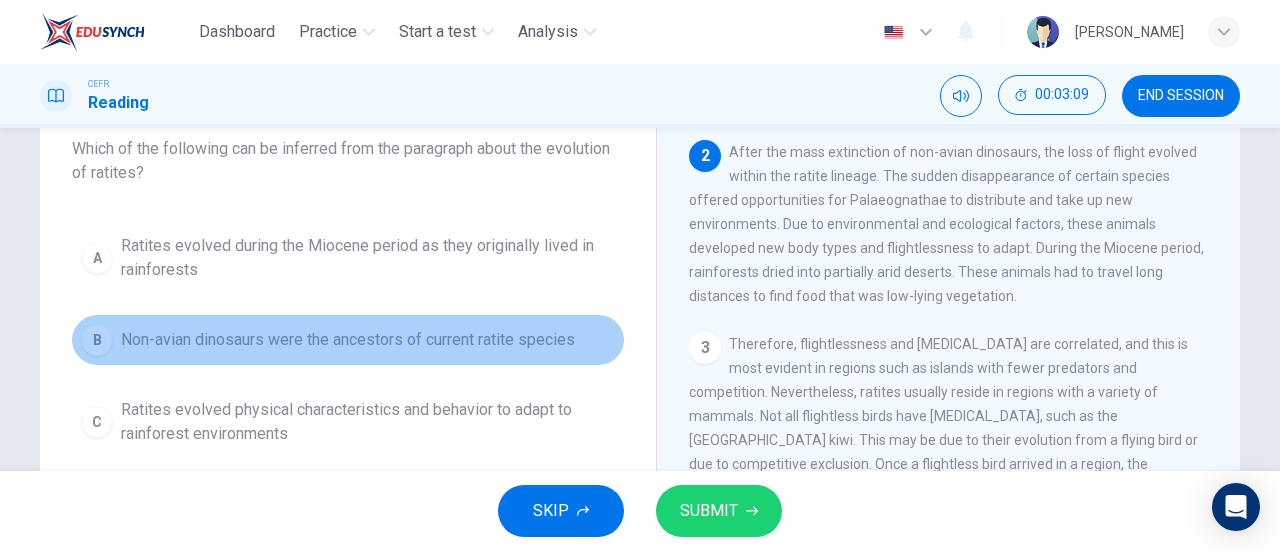 click on "B" at bounding box center (97, 340) 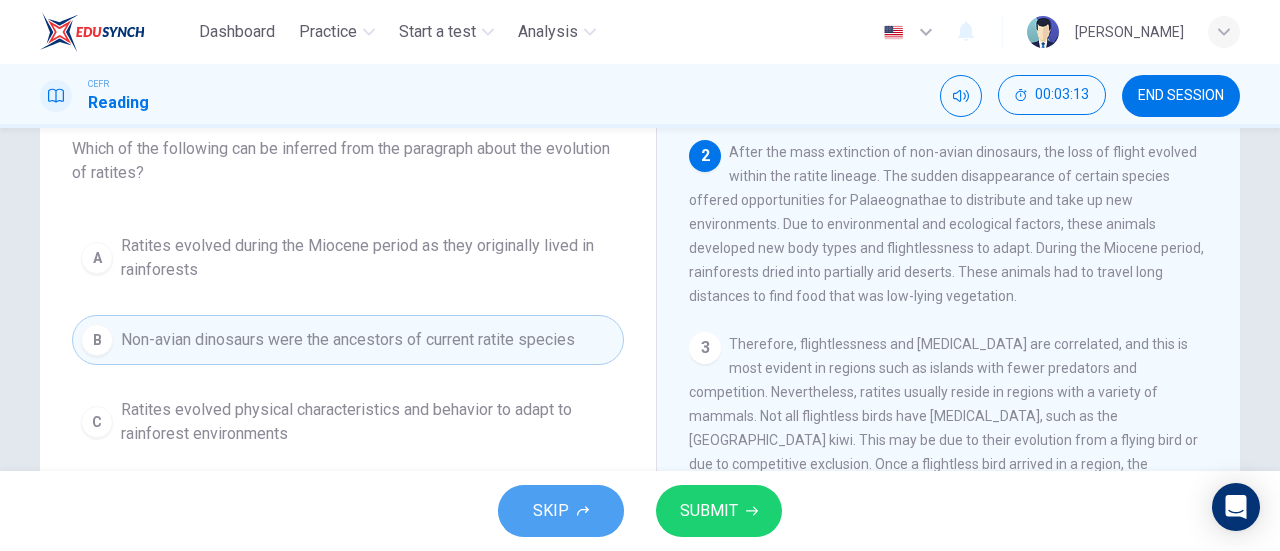 click on "SKIP" at bounding box center [561, 511] 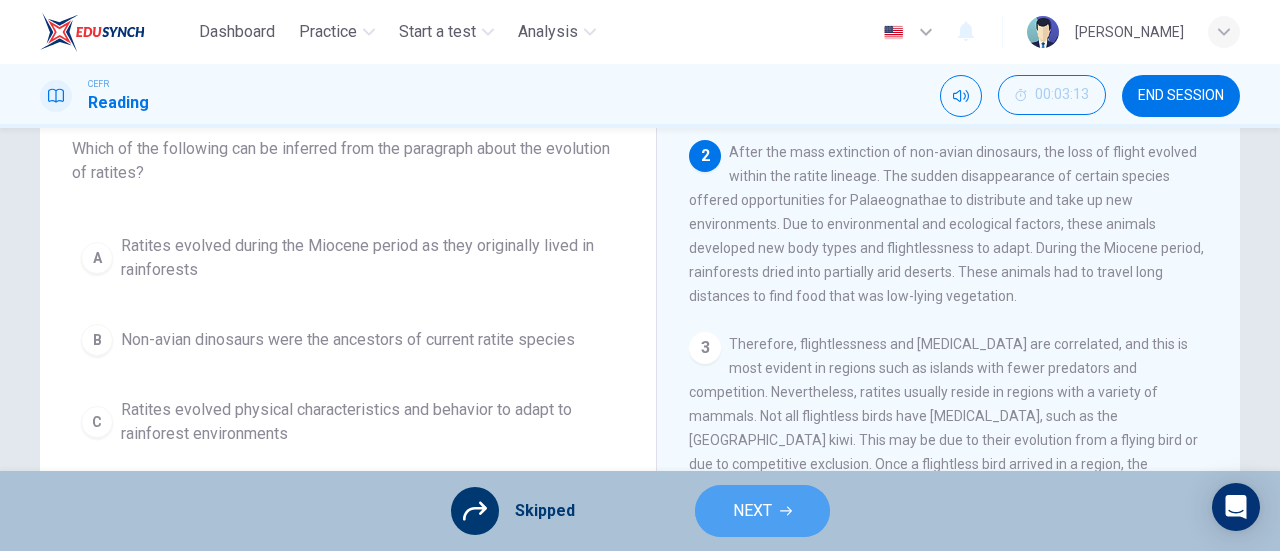 click on "NEXT" at bounding box center [752, 511] 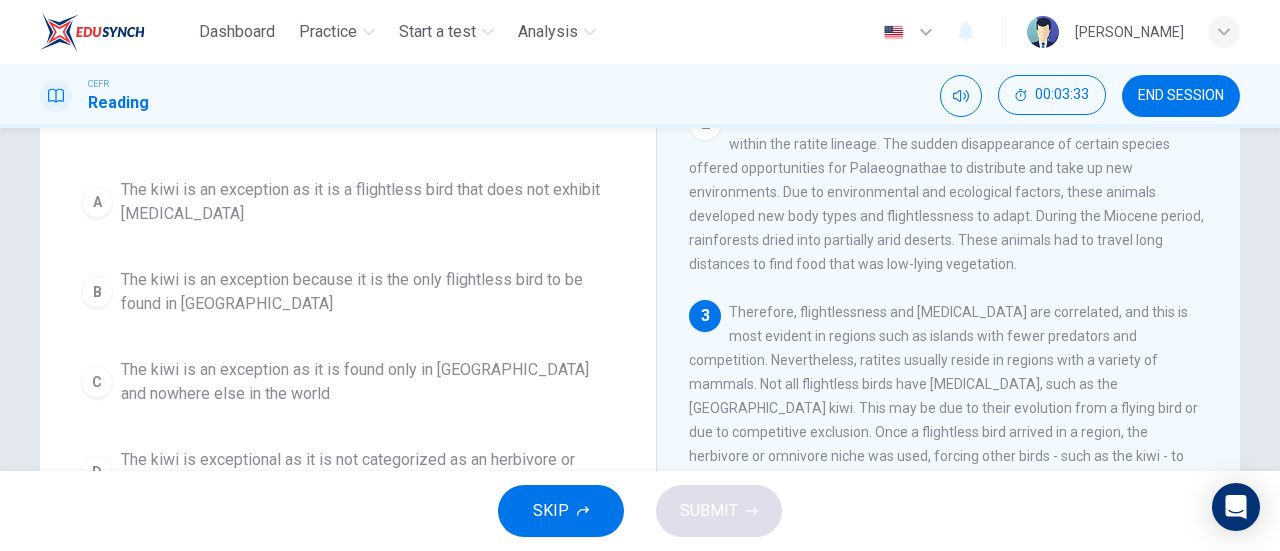 scroll, scrollTop: 158, scrollLeft: 0, axis: vertical 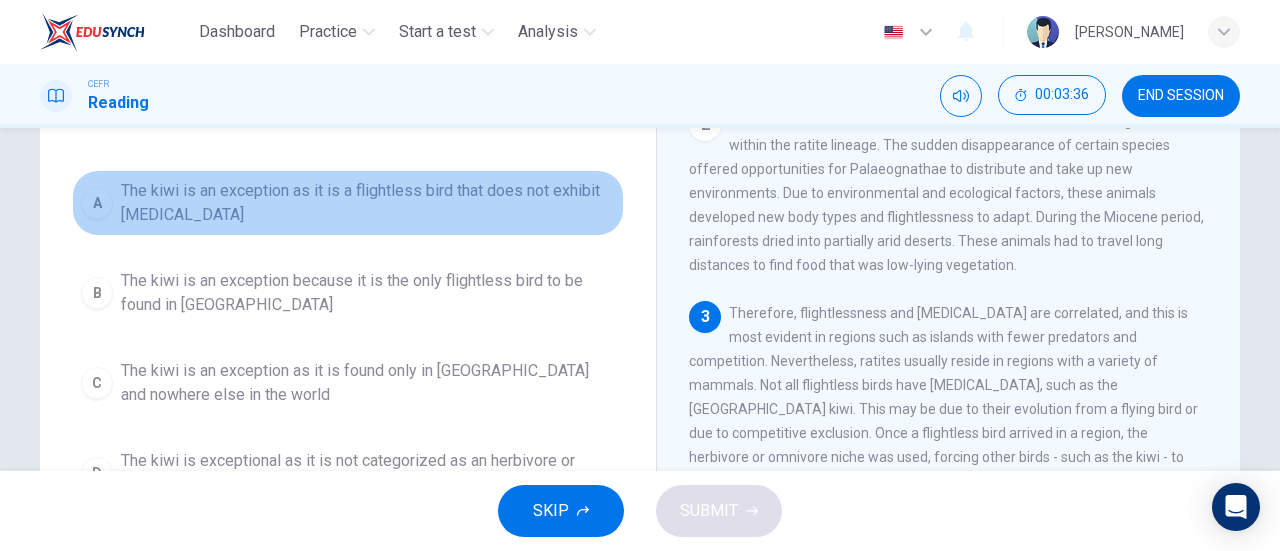 click on "The kiwi is an exception as it is a flightless bird that does not exhibit [MEDICAL_DATA]" at bounding box center [368, 203] 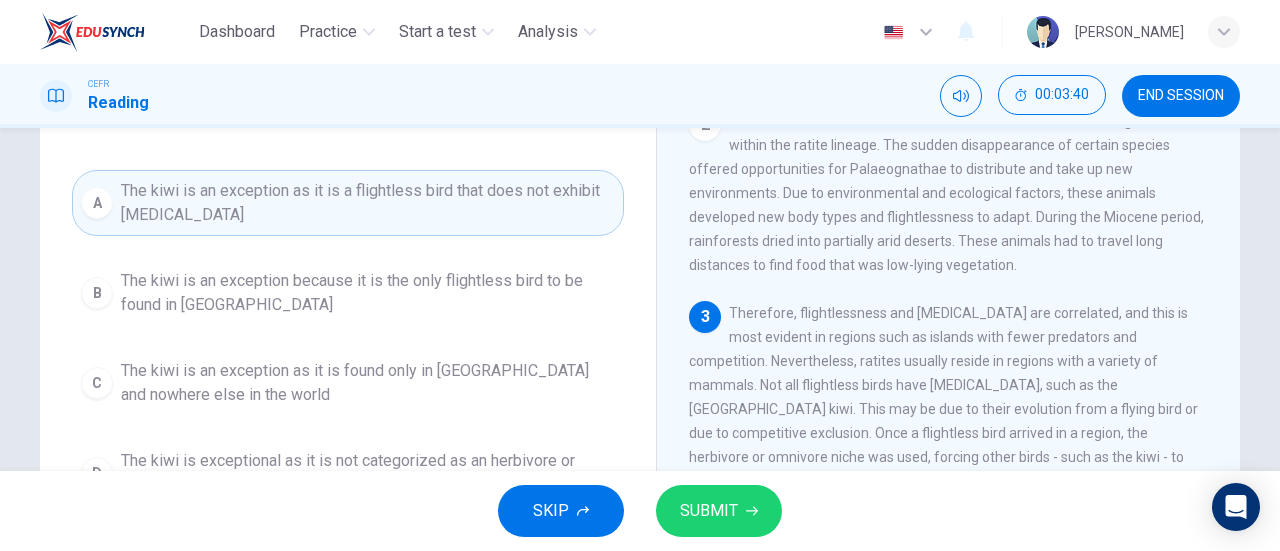 scroll, scrollTop: 175, scrollLeft: 0, axis: vertical 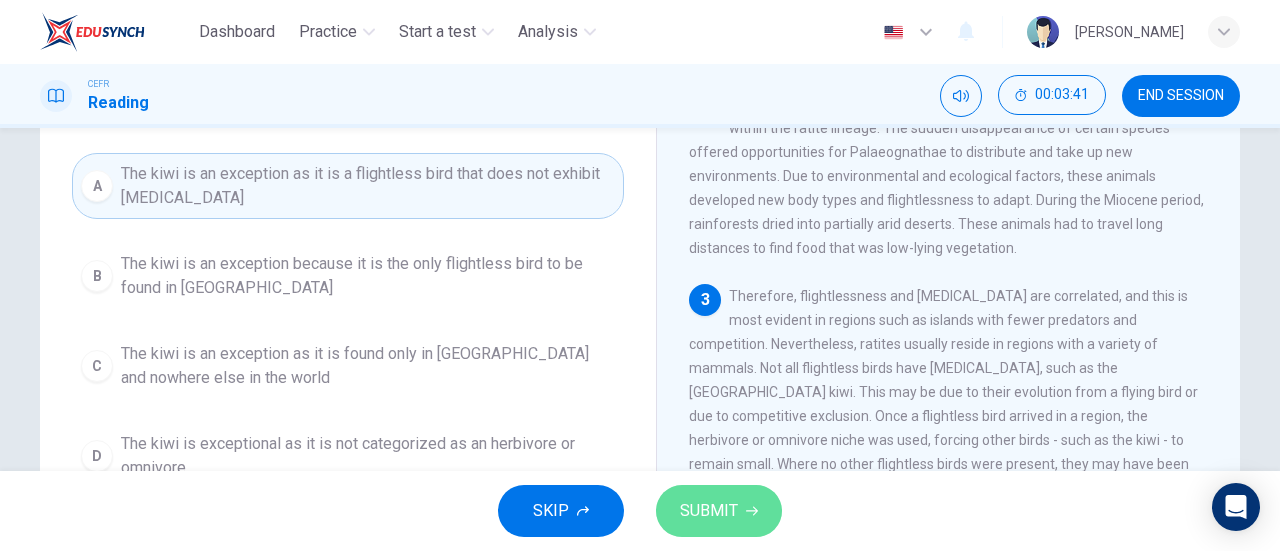 click on "SUBMIT" at bounding box center (709, 511) 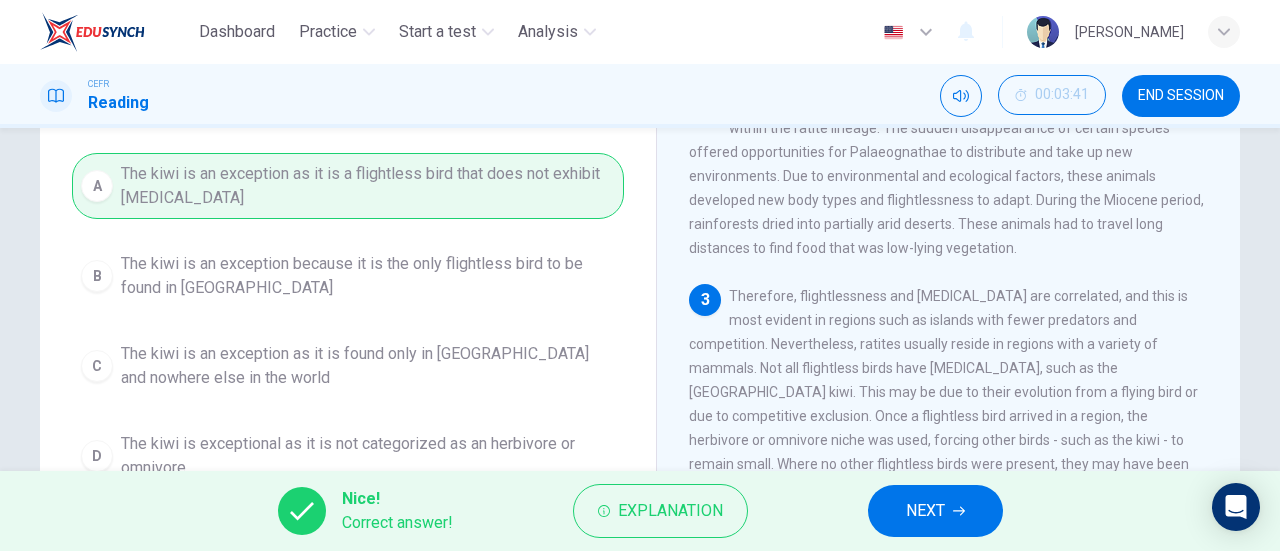 click on "Nice! Correct answer! Explanation NEXT" at bounding box center (640, 511) 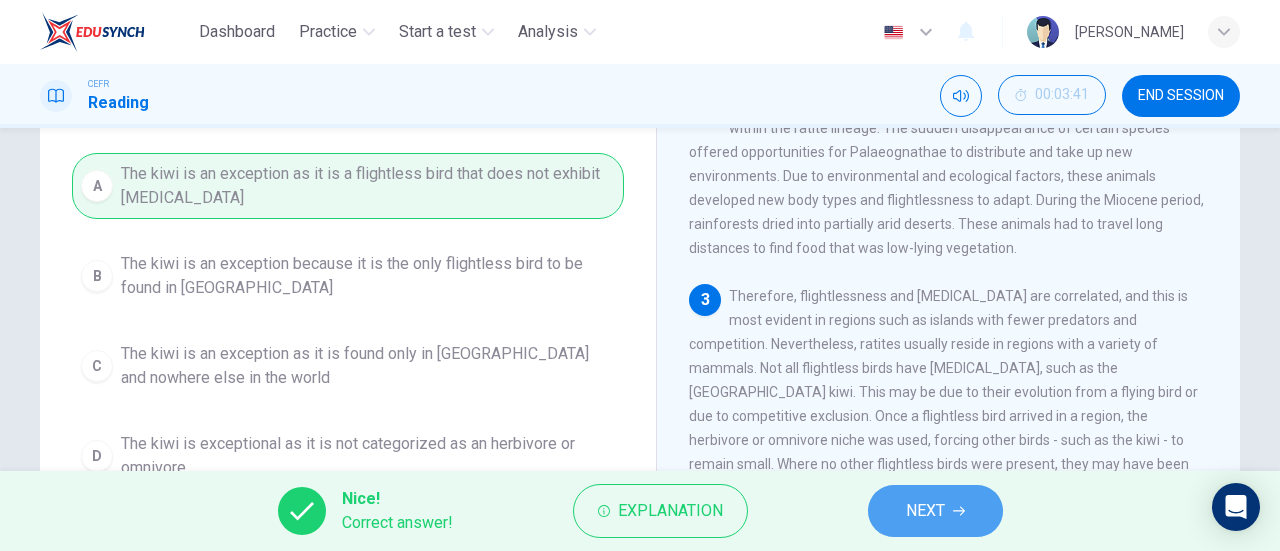 click on "NEXT" at bounding box center (925, 511) 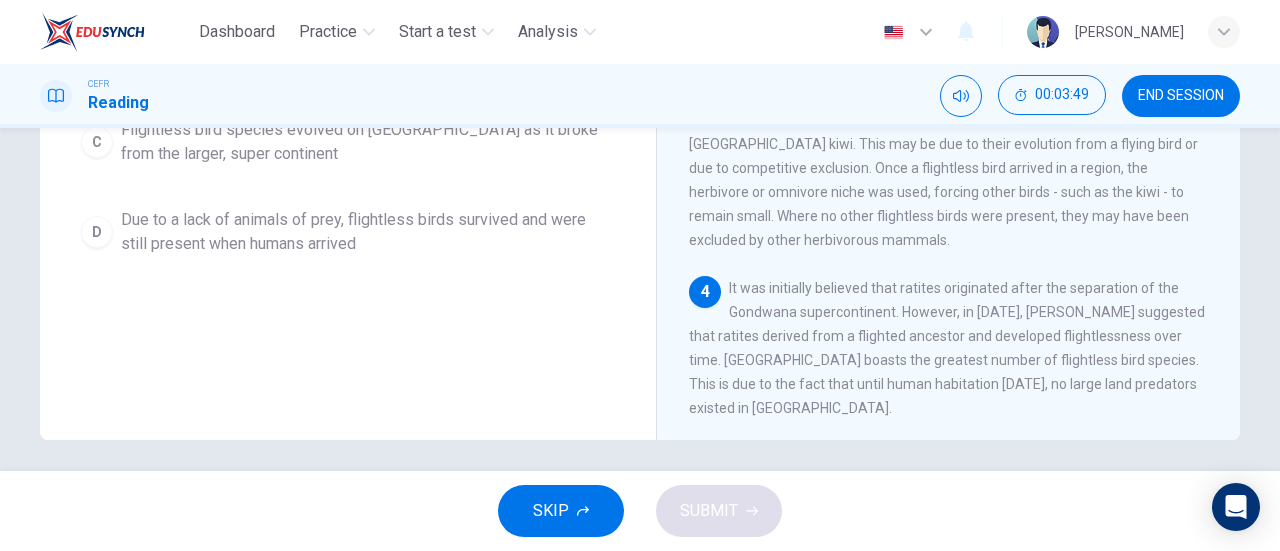 scroll, scrollTop: 432, scrollLeft: 0, axis: vertical 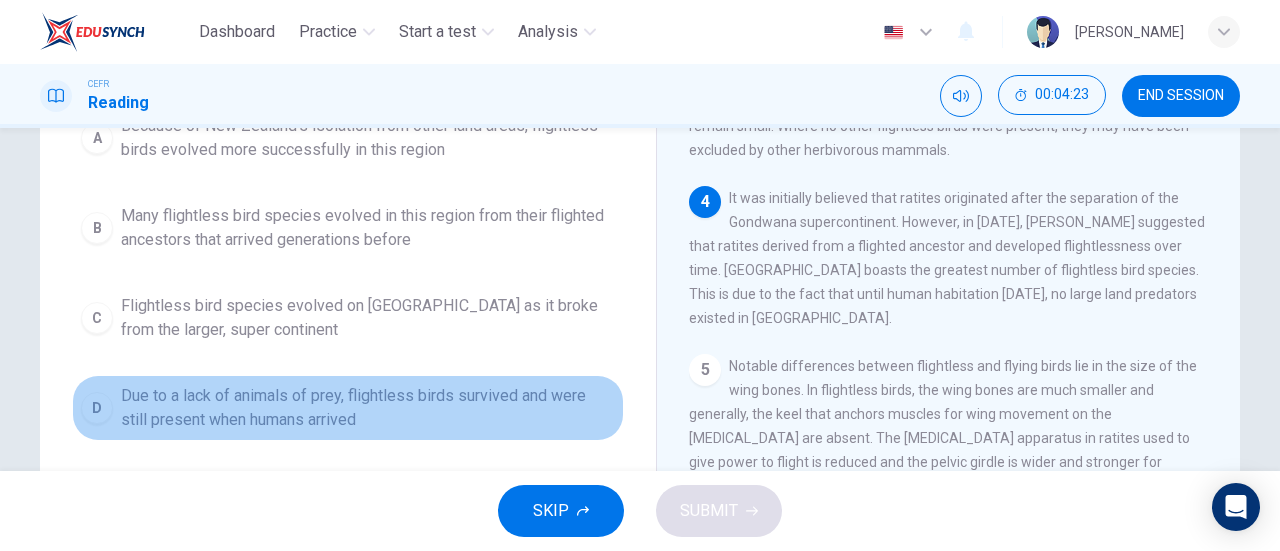 click on "Due to a lack of animals of prey, flightless birds survived and were still present when humans arrived" at bounding box center [368, 408] 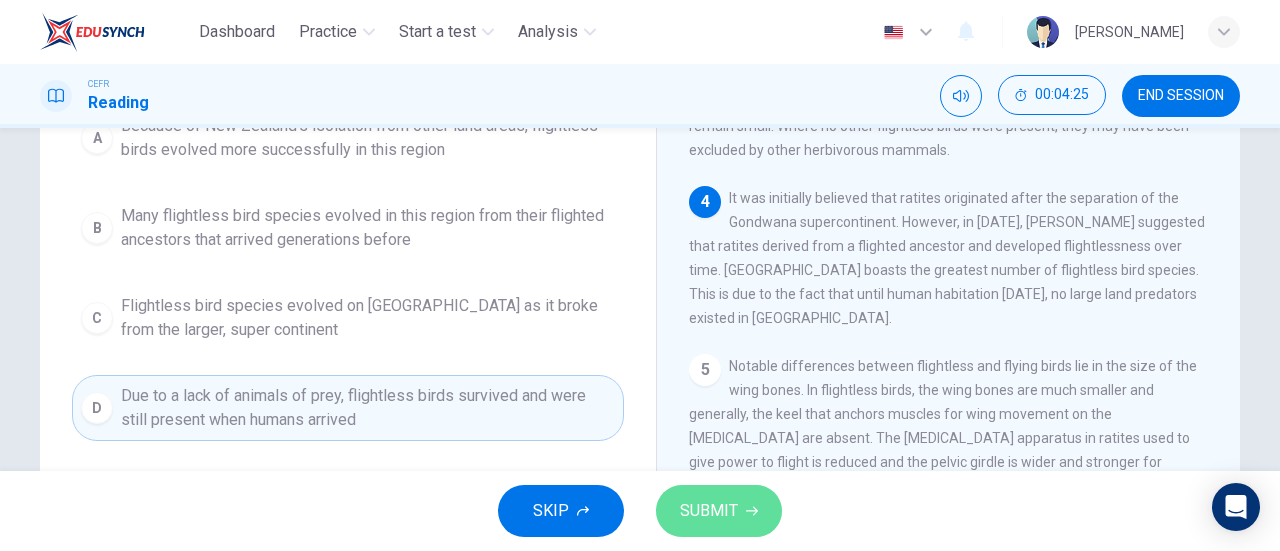 click on "SUBMIT" at bounding box center [709, 511] 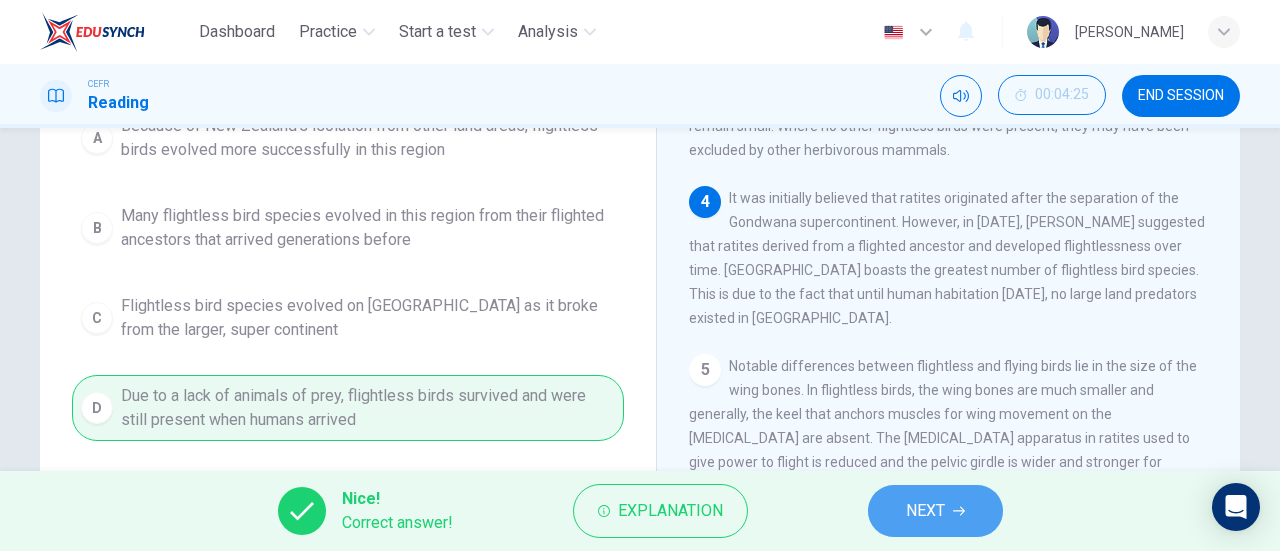 click on "NEXT" at bounding box center [925, 511] 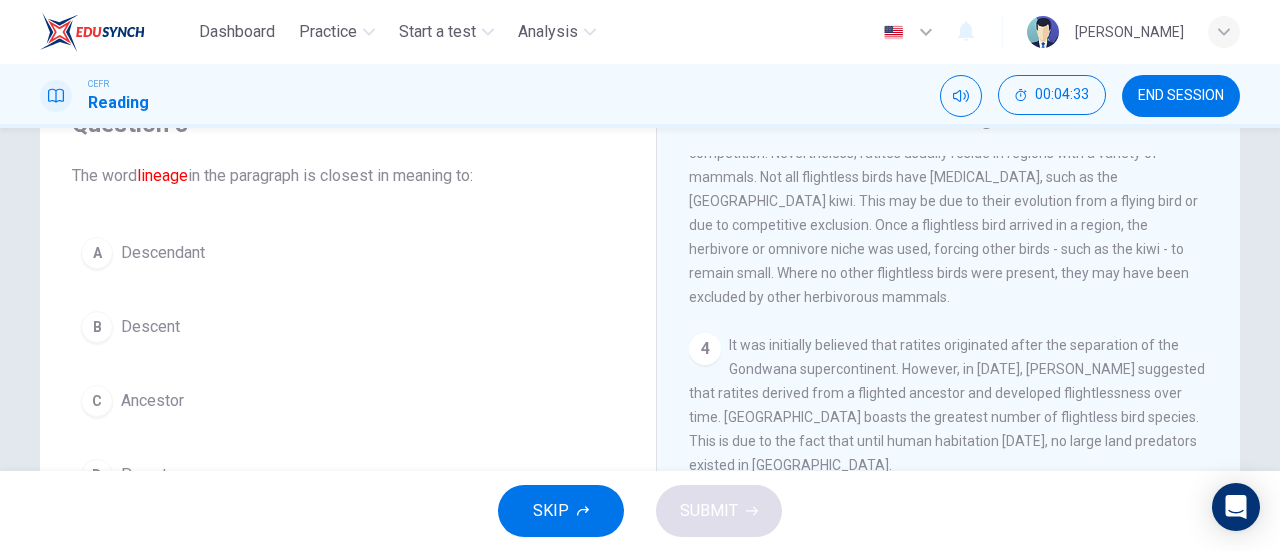 scroll, scrollTop: 101, scrollLeft: 0, axis: vertical 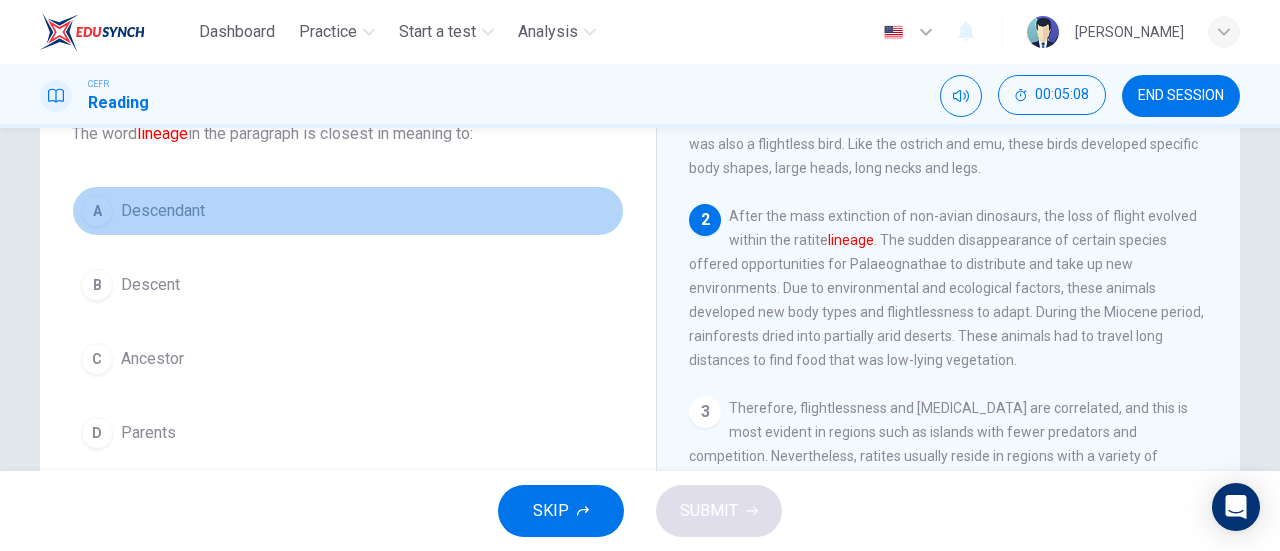 click on "A" at bounding box center (97, 211) 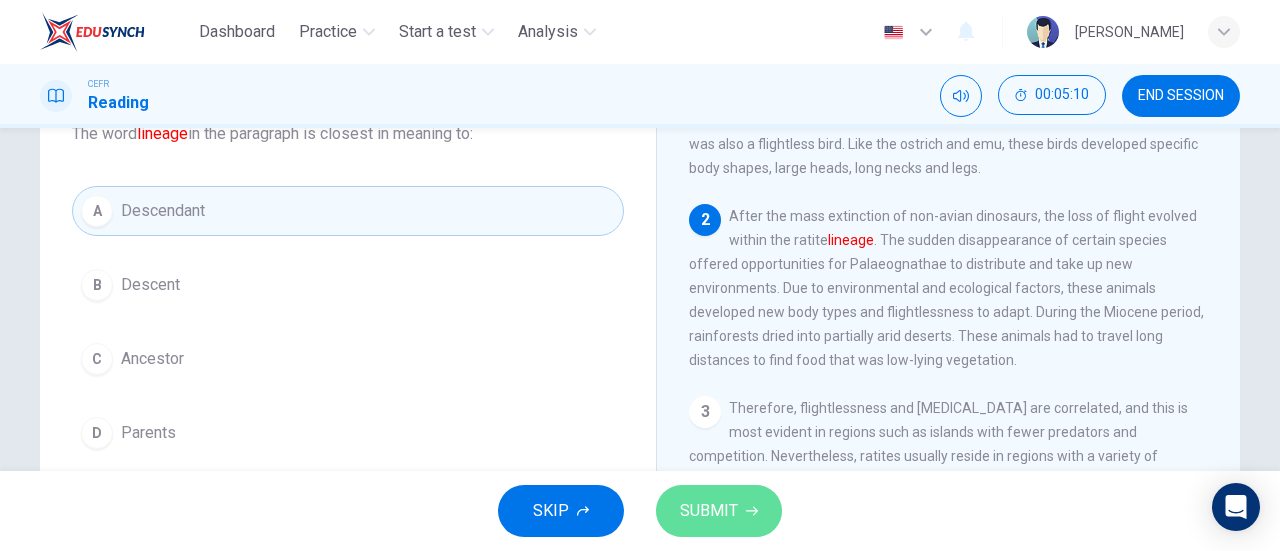 click on "SUBMIT" at bounding box center [709, 511] 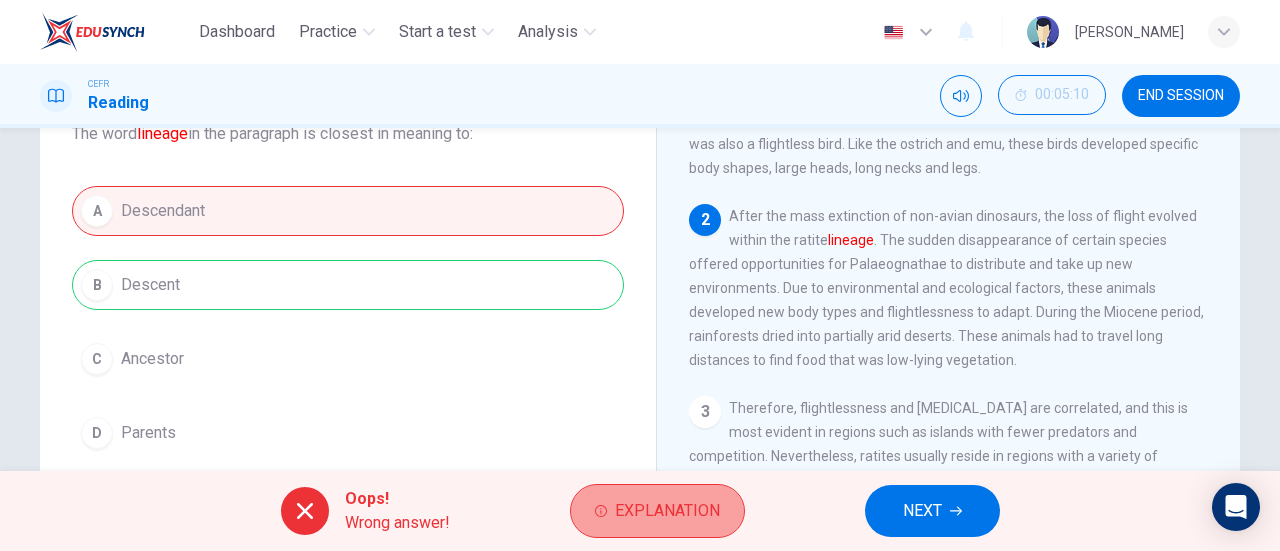 click on "Explanation" at bounding box center [657, 511] 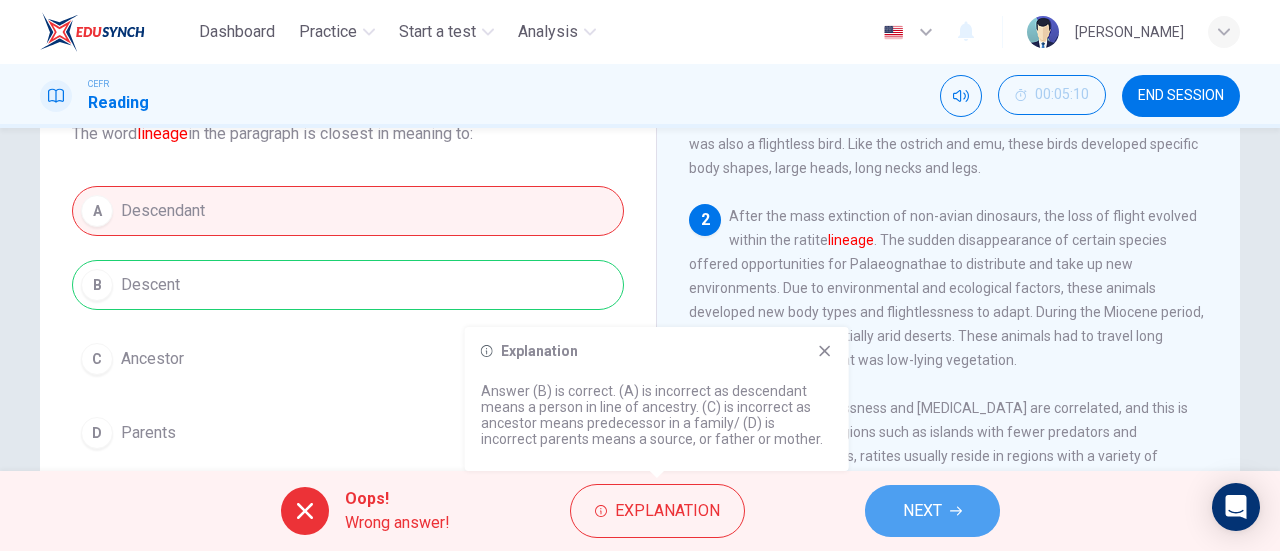 click on "NEXT" at bounding box center [922, 511] 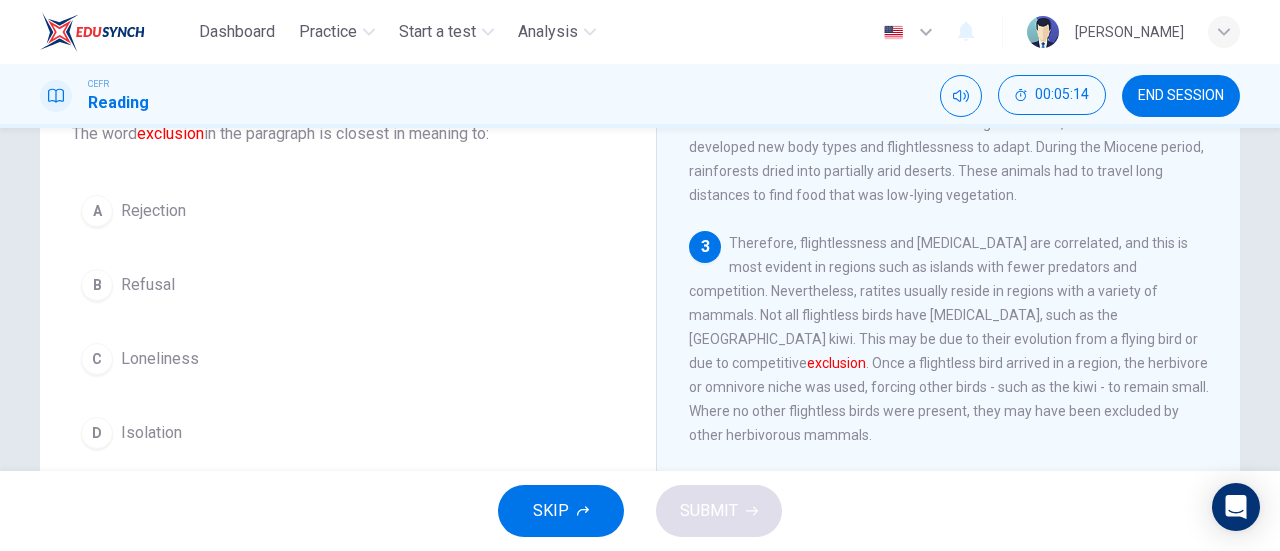 scroll, scrollTop: 316, scrollLeft: 0, axis: vertical 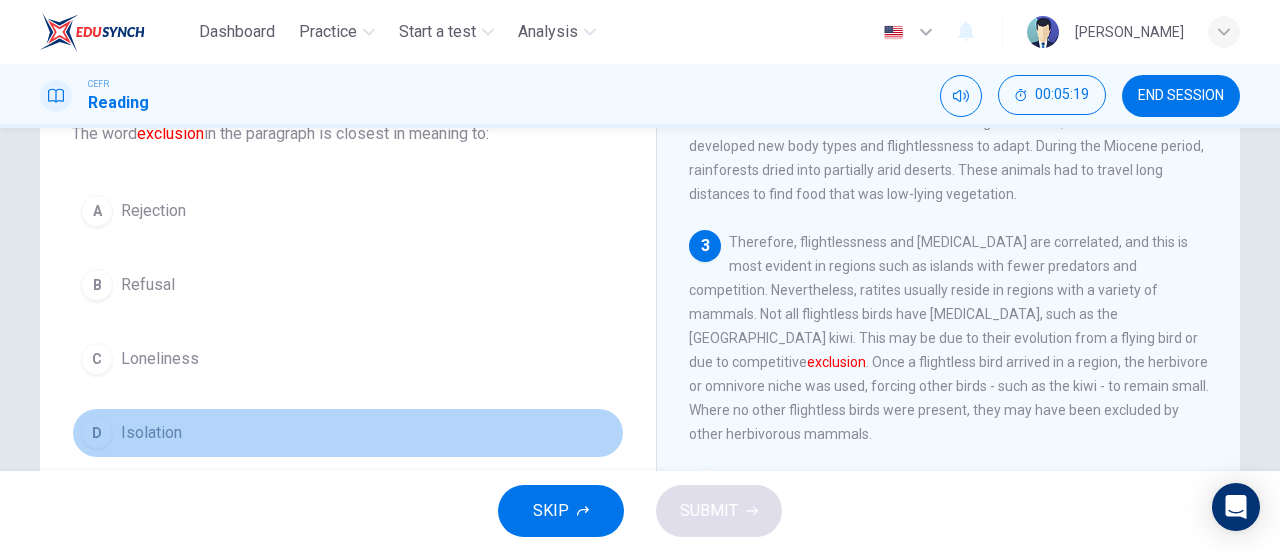 click on "Isolation" at bounding box center [151, 433] 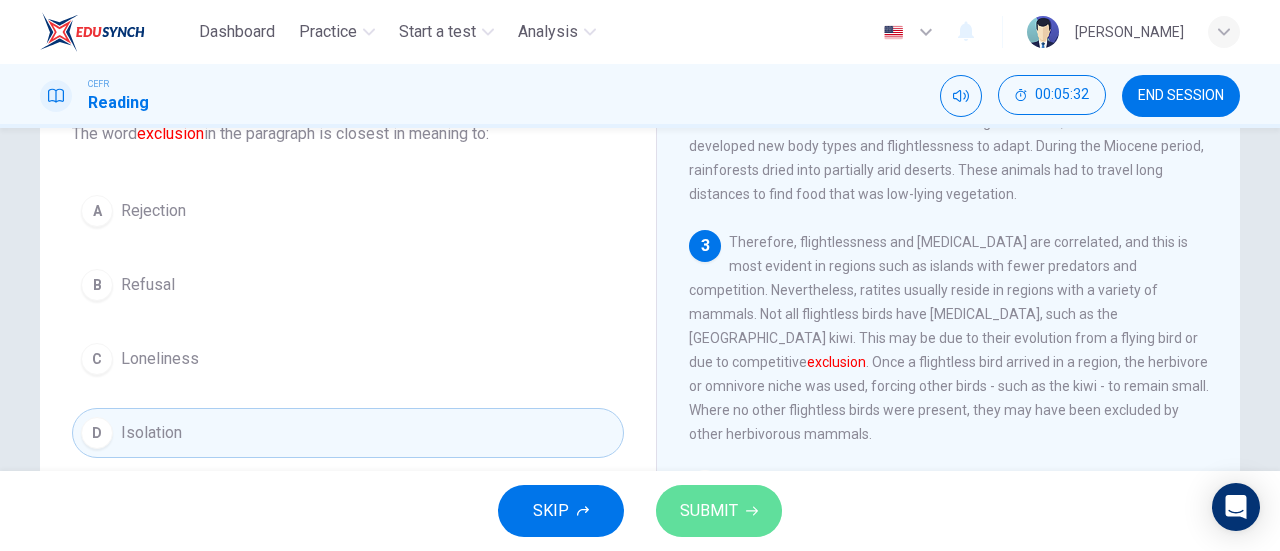 click on "SUBMIT" at bounding box center (709, 511) 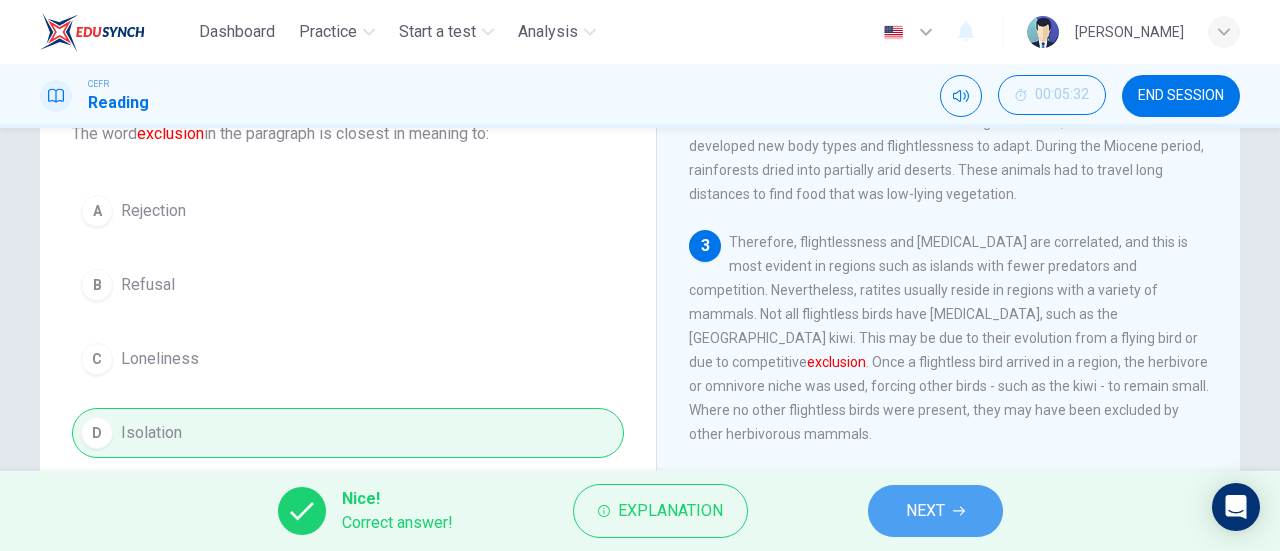 click on "NEXT" at bounding box center (935, 511) 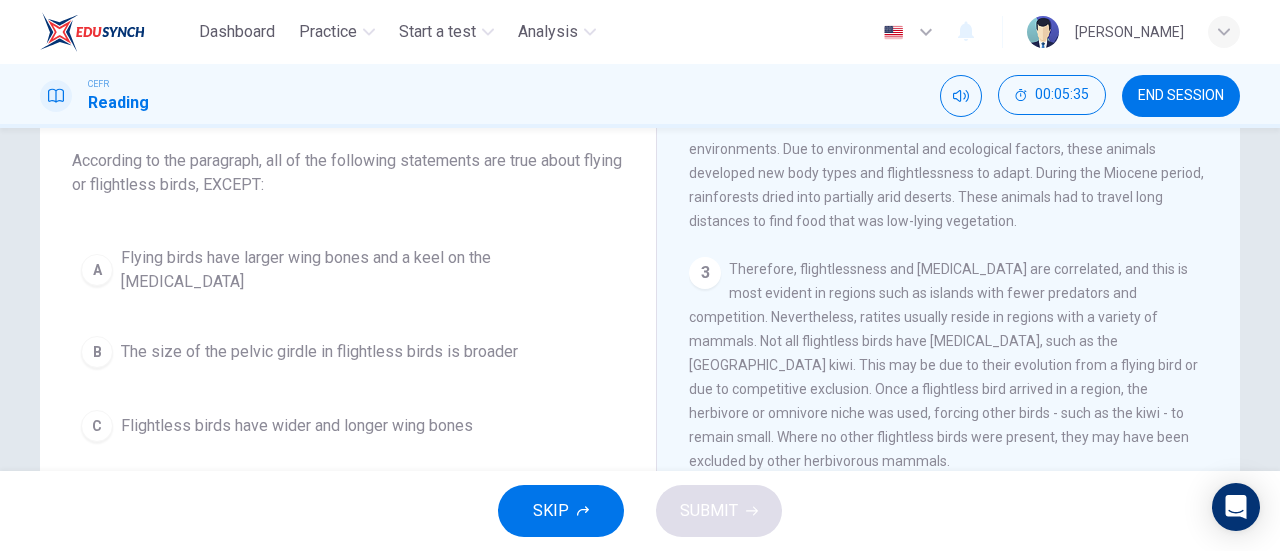 scroll, scrollTop: 114, scrollLeft: 0, axis: vertical 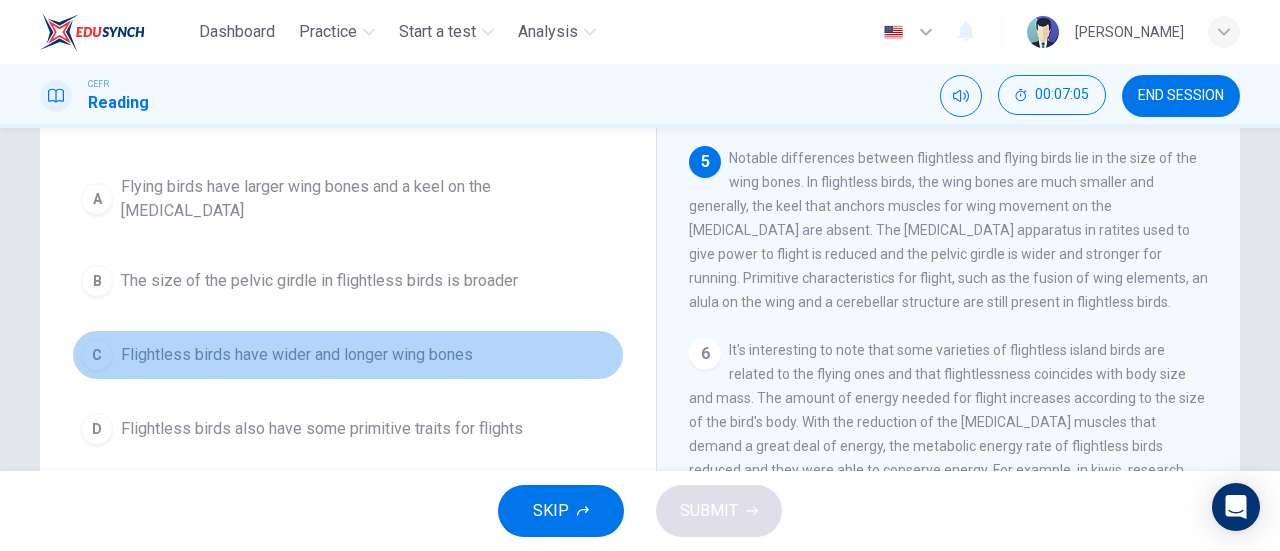 click on "C Flightless birds have wider and longer wing bones" at bounding box center (348, 355) 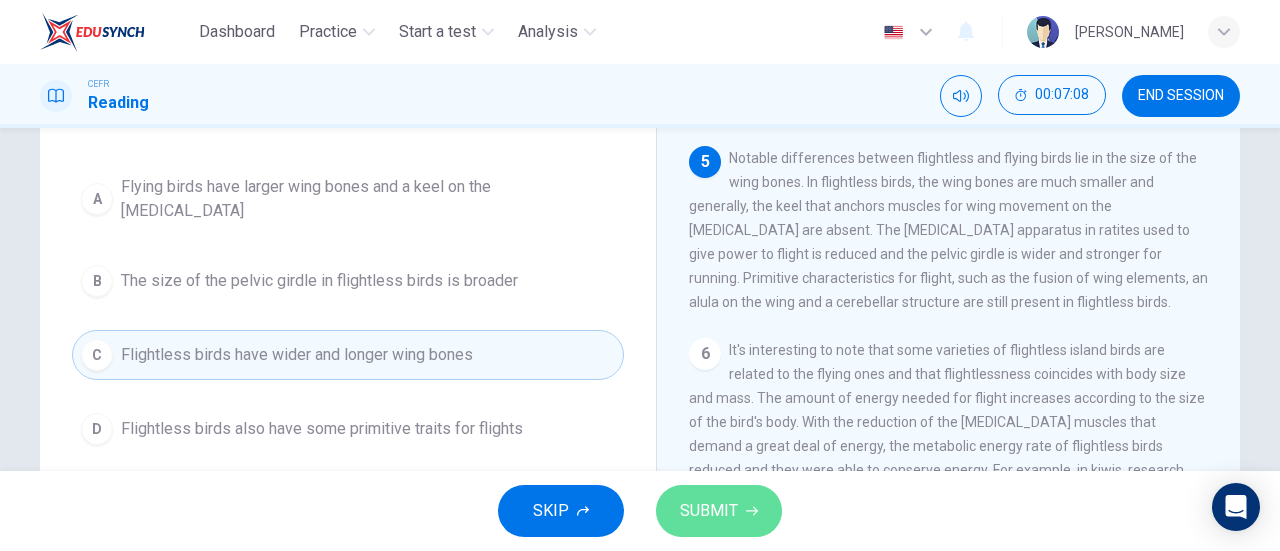 click on "SUBMIT" at bounding box center (709, 511) 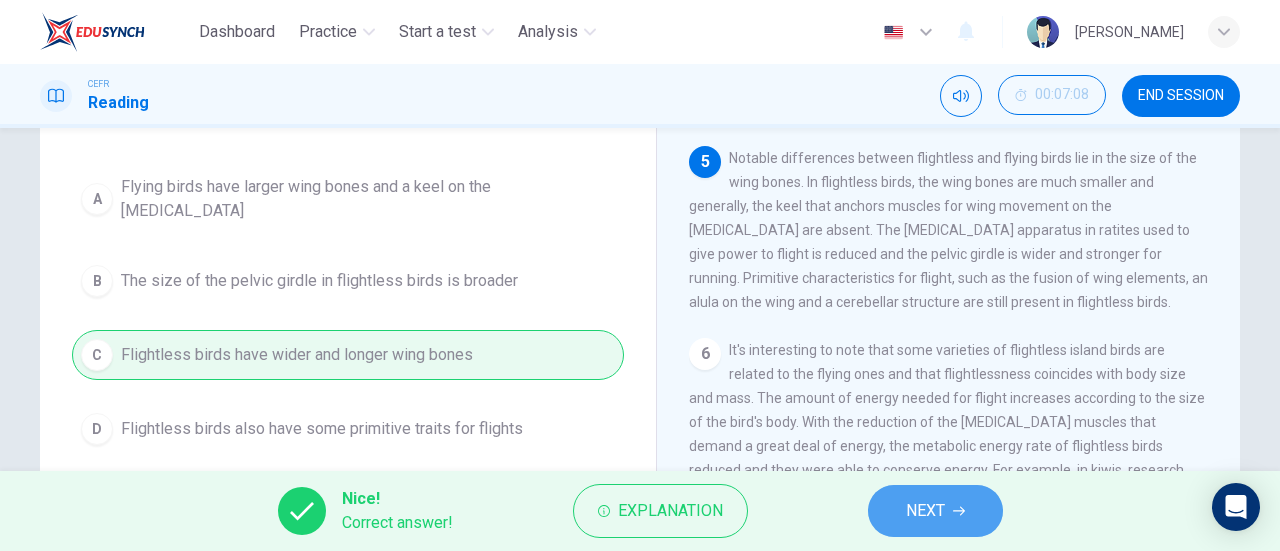 click on "NEXT" at bounding box center [925, 511] 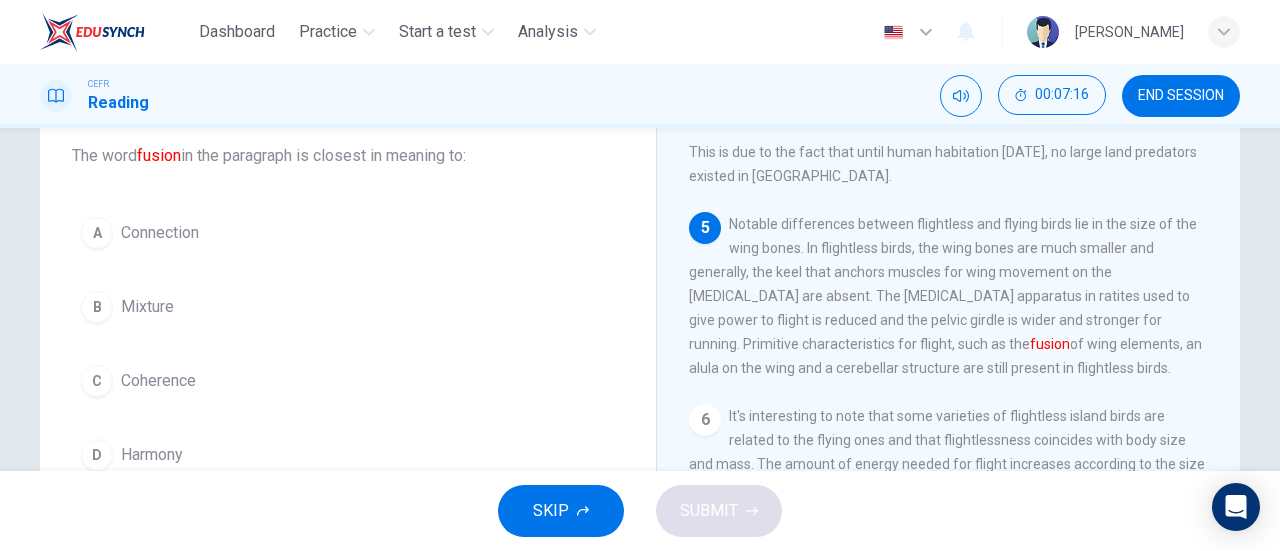 scroll, scrollTop: 124, scrollLeft: 0, axis: vertical 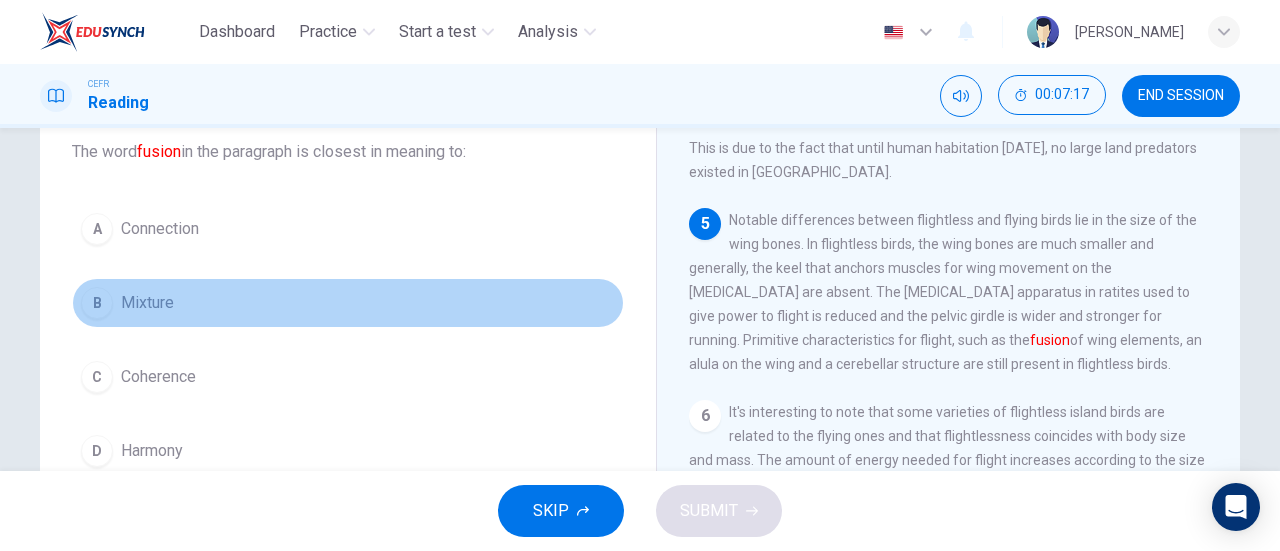 click on "B" at bounding box center [97, 303] 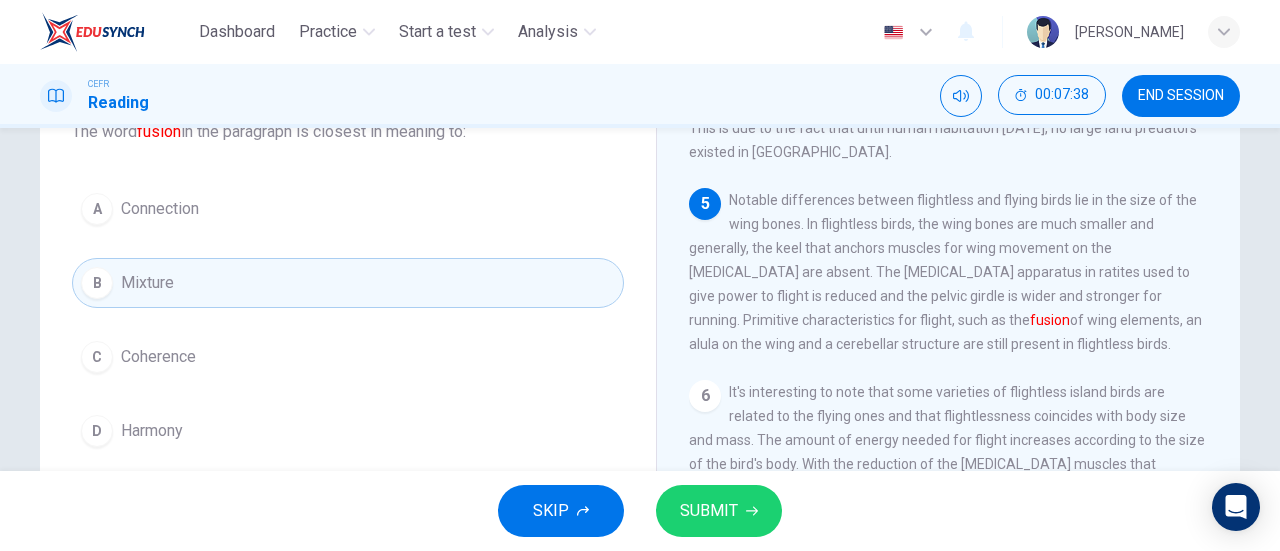 scroll, scrollTop: 143, scrollLeft: 0, axis: vertical 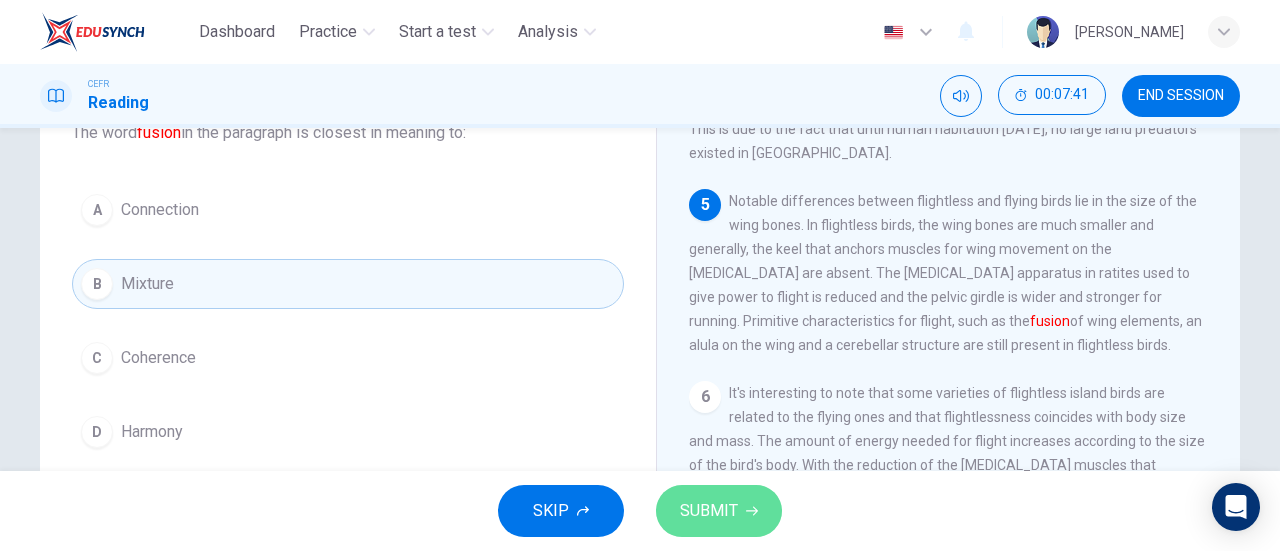 click on "SUBMIT" at bounding box center (719, 511) 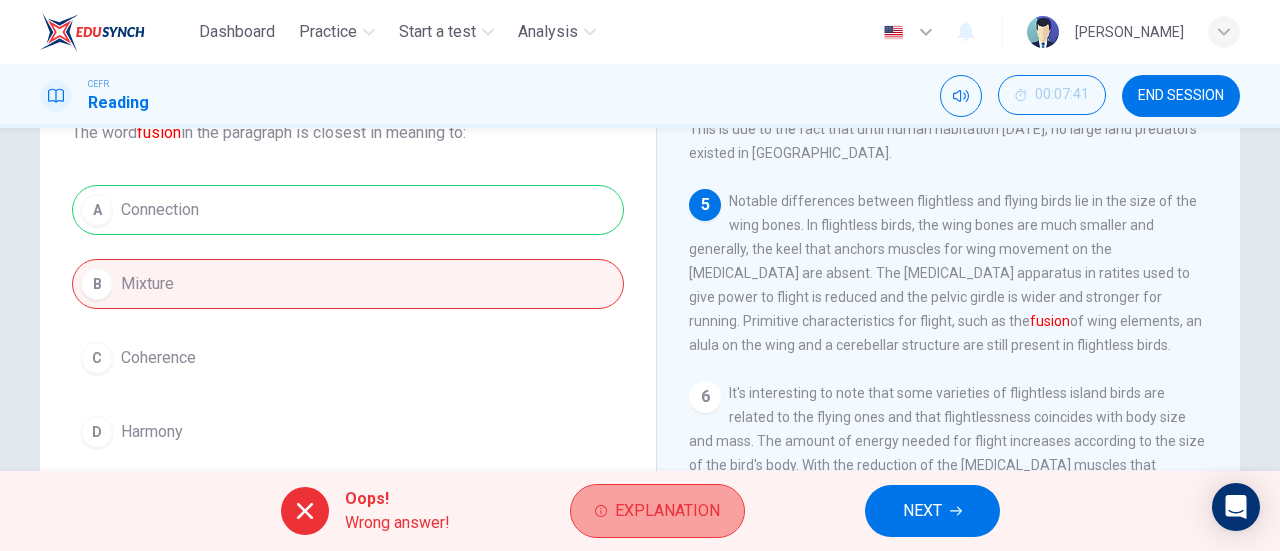 click on "Explanation" at bounding box center (657, 511) 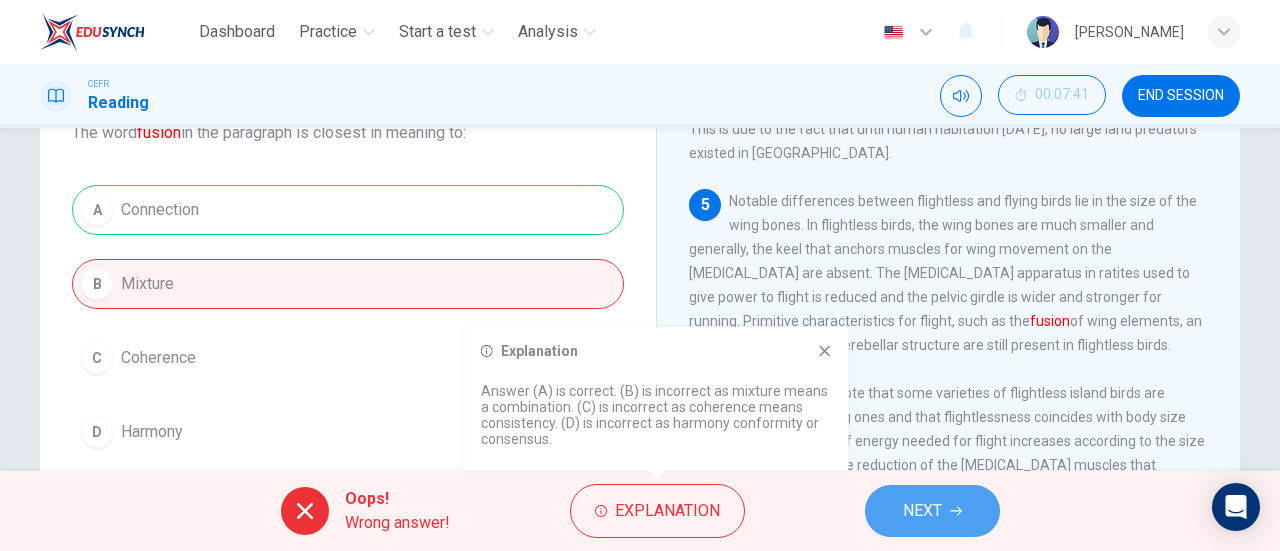 click on "NEXT" at bounding box center [932, 511] 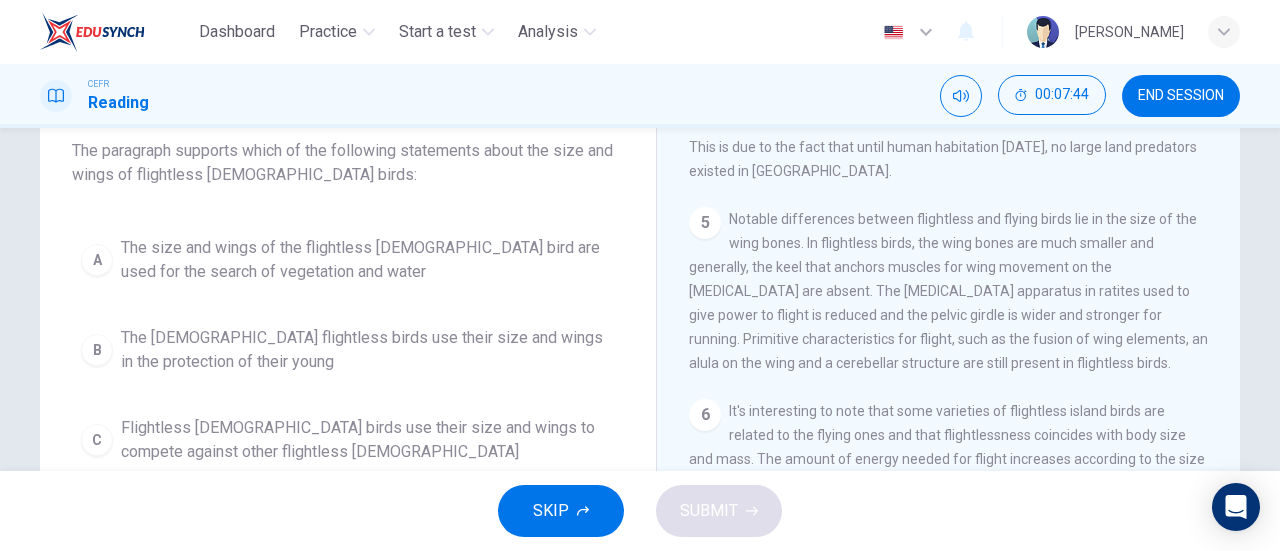 scroll, scrollTop: 131, scrollLeft: 0, axis: vertical 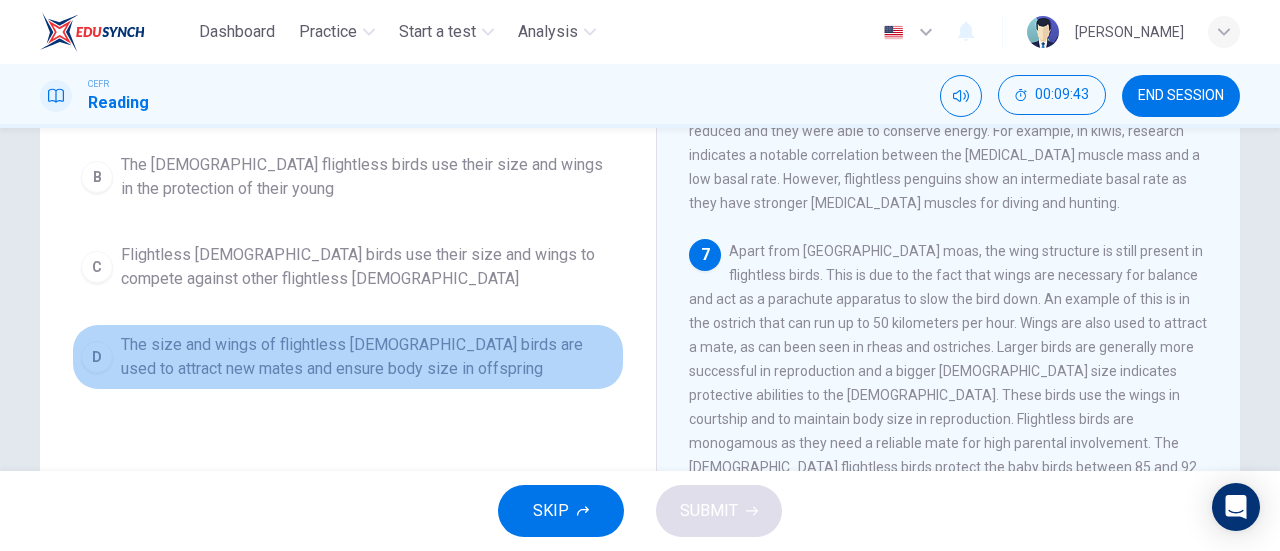 click on "The size and wings of flightless [DEMOGRAPHIC_DATA] birds are used to attract new mates and ensure body size in offspring" at bounding box center [368, 357] 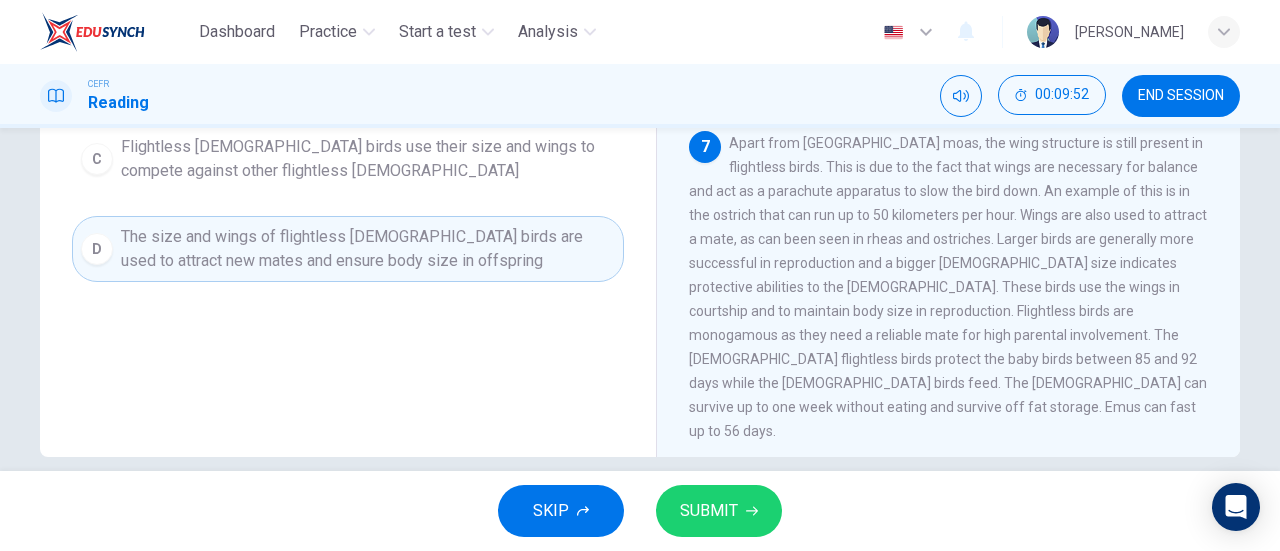 scroll, scrollTop: 432, scrollLeft: 0, axis: vertical 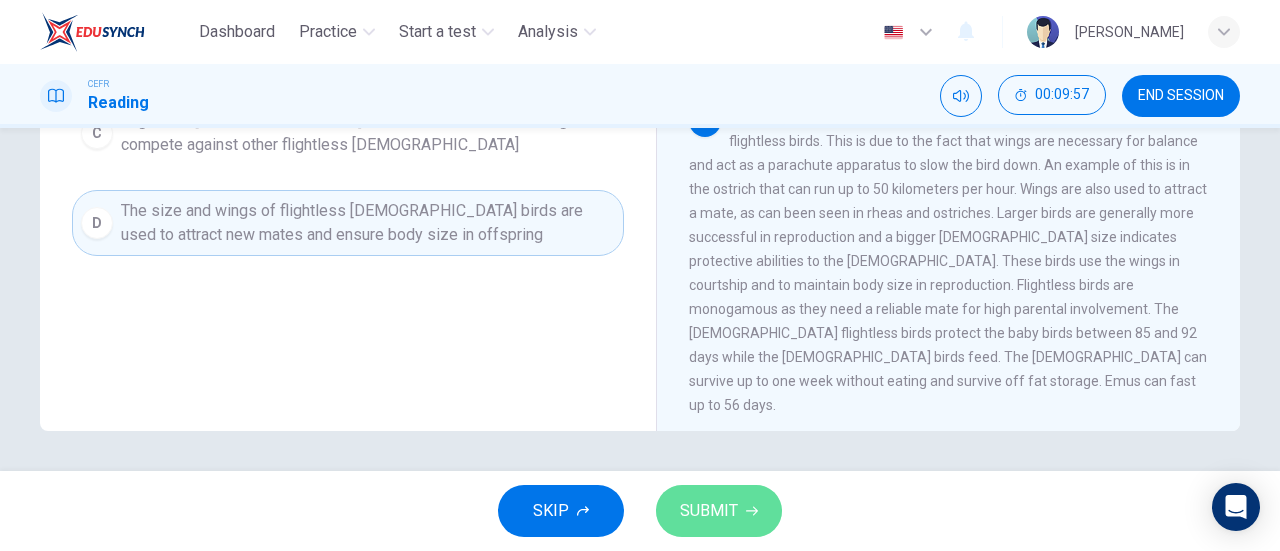 click on "SUBMIT" at bounding box center (709, 511) 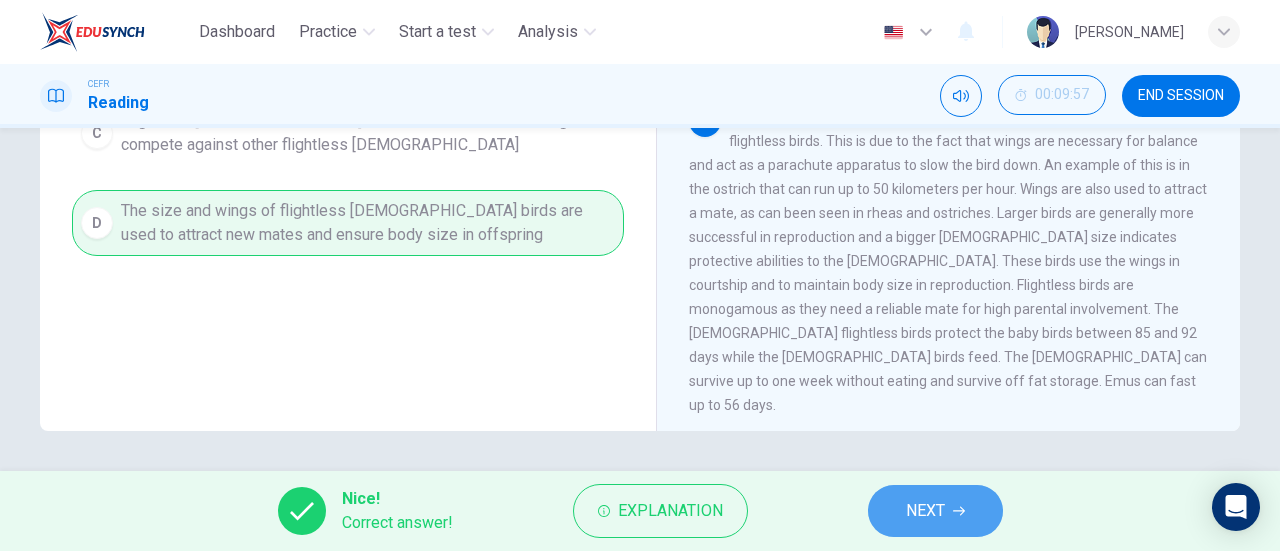 click on "NEXT" at bounding box center [925, 511] 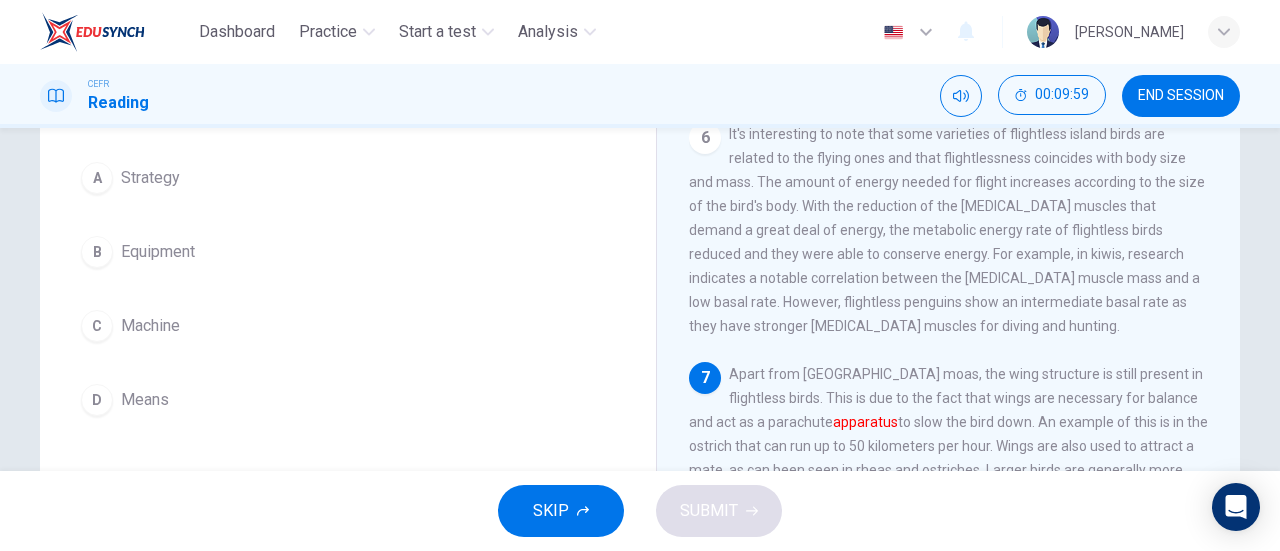 scroll, scrollTop: 174, scrollLeft: 0, axis: vertical 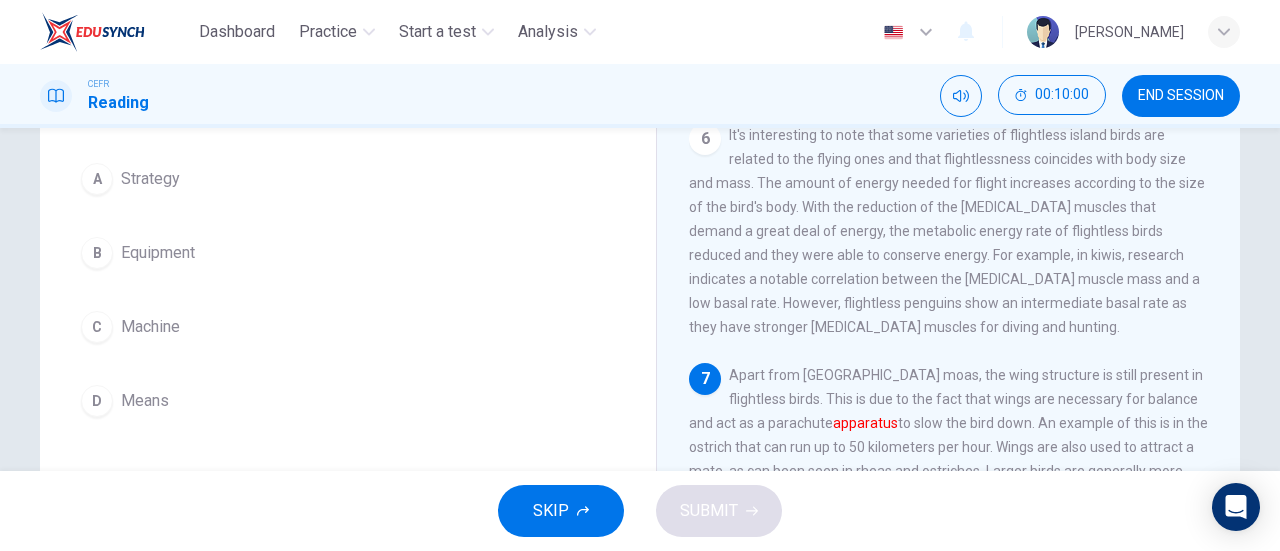 click on "B" at bounding box center (97, 253) 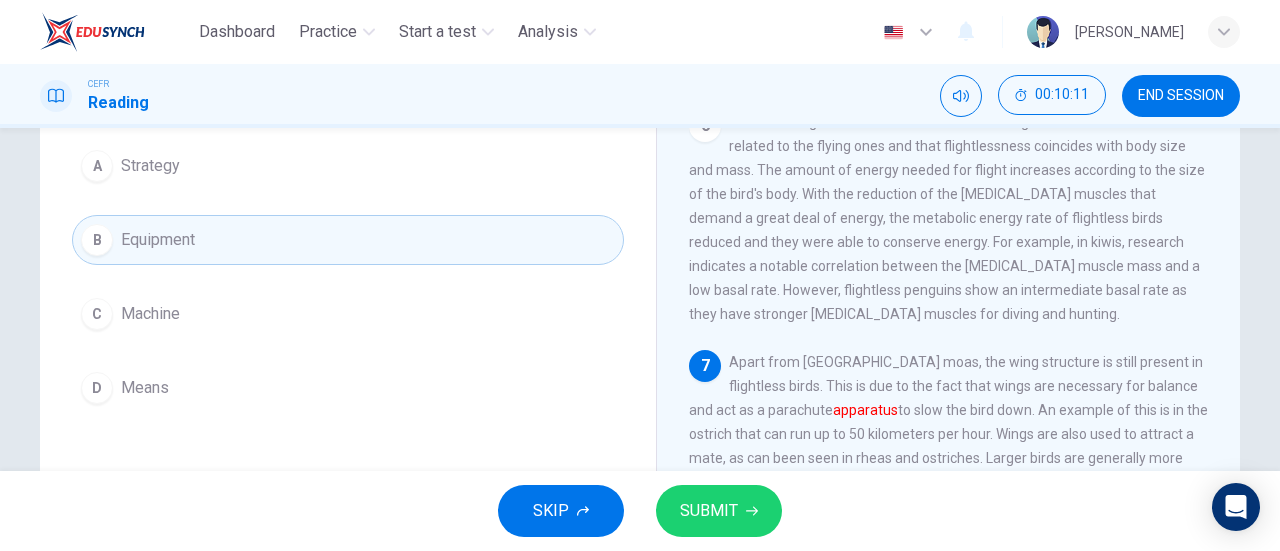 scroll, scrollTop: 188, scrollLeft: 0, axis: vertical 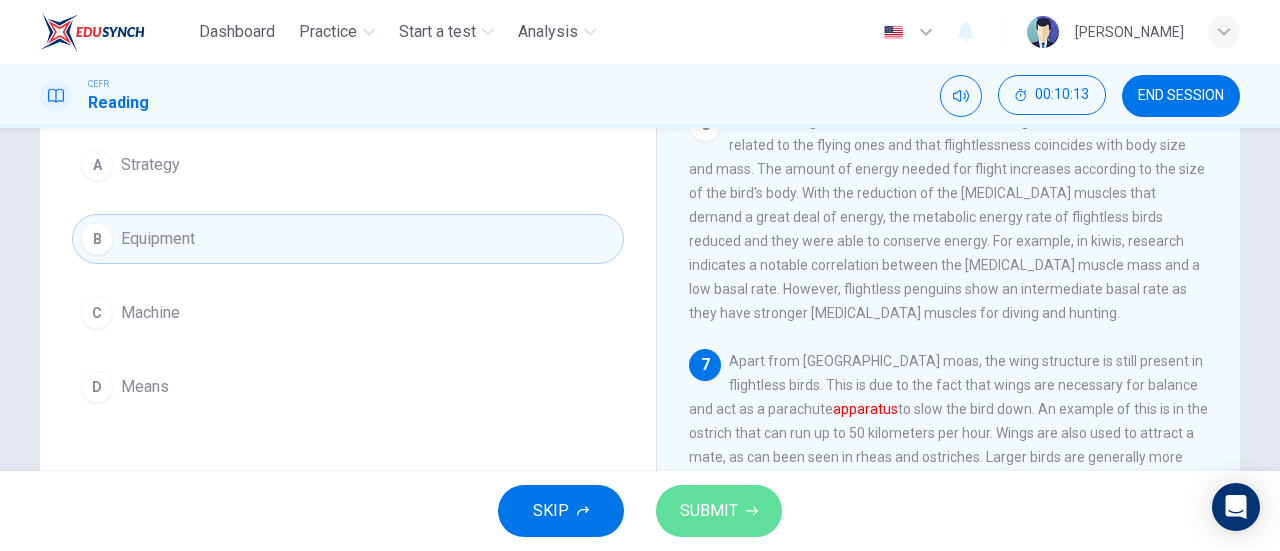click on "SUBMIT" at bounding box center (709, 511) 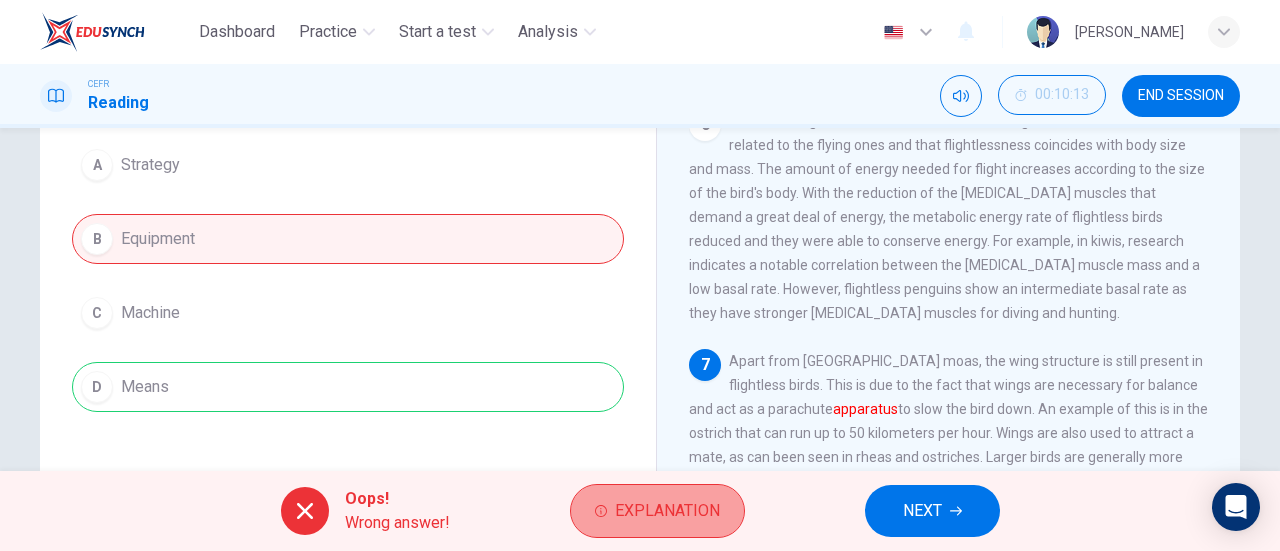 click on "Explanation" at bounding box center [667, 511] 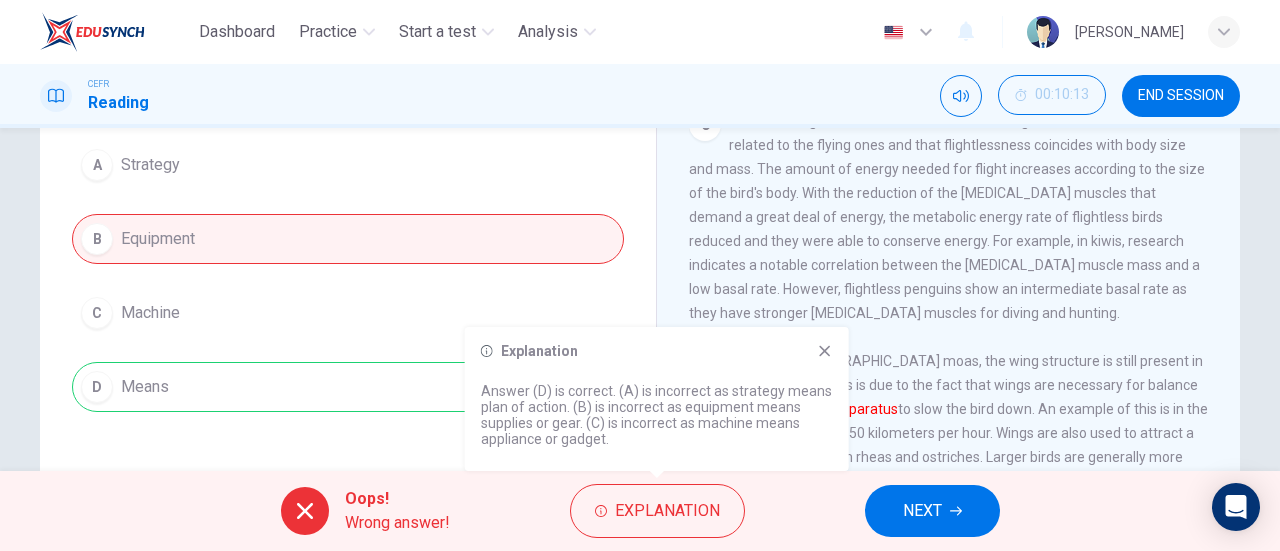 click on "Explanation Answer (D) is correct. (A) is incorrect as strategy means plan of action. (B) is incorrect as equipment means supplies or gear. (C) is incorrect as machine means appliance or gadget." at bounding box center [657, 399] 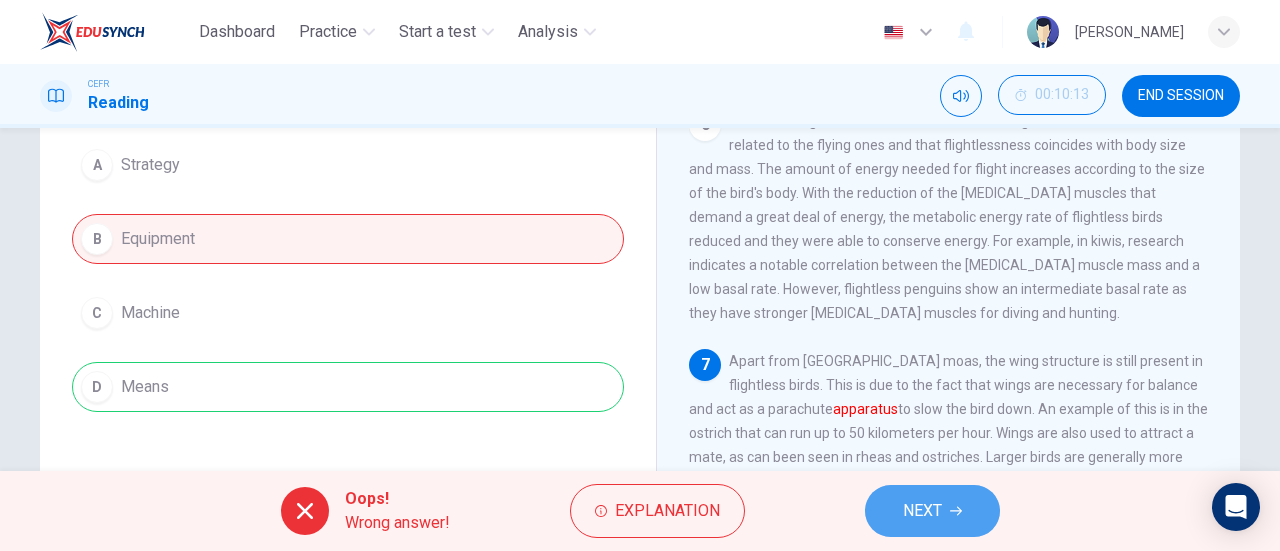 click on "NEXT" at bounding box center (932, 511) 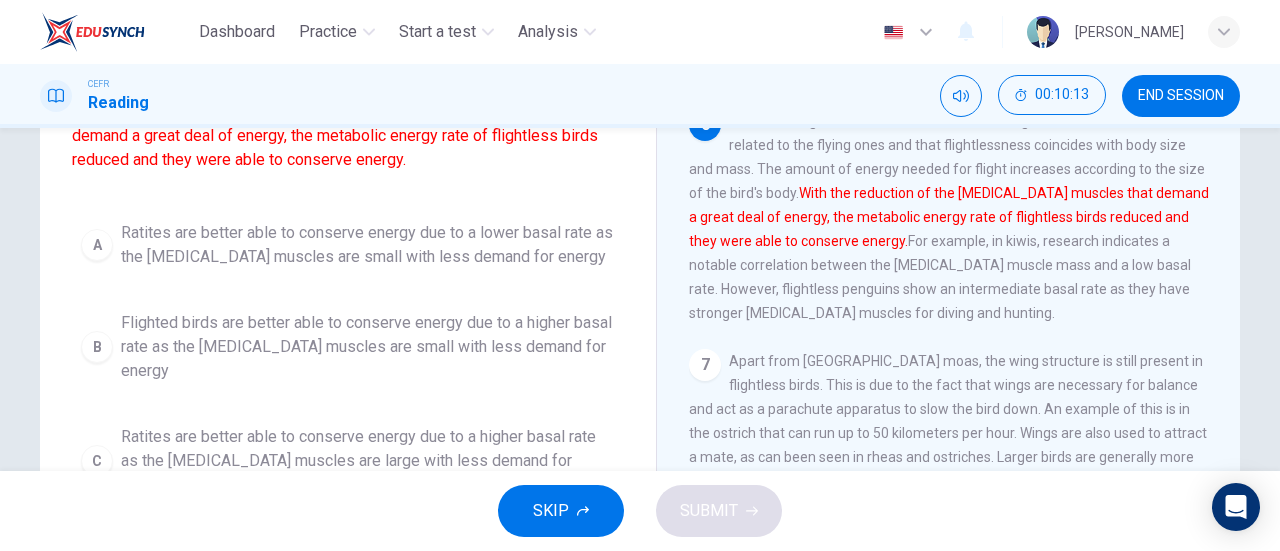 scroll, scrollTop: 260, scrollLeft: 0, axis: vertical 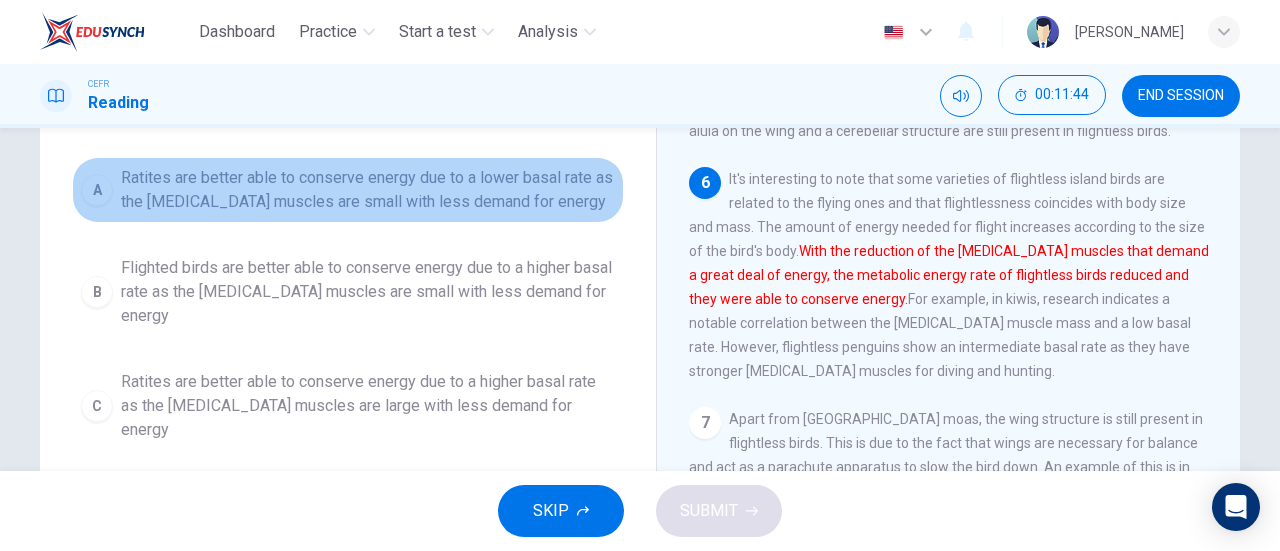 click on "Ratites are better able to conserve energy due to a lower basal rate as the [MEDICAL_DATA] muscles are small with less demand for energy" at bounding box center [368, 190] 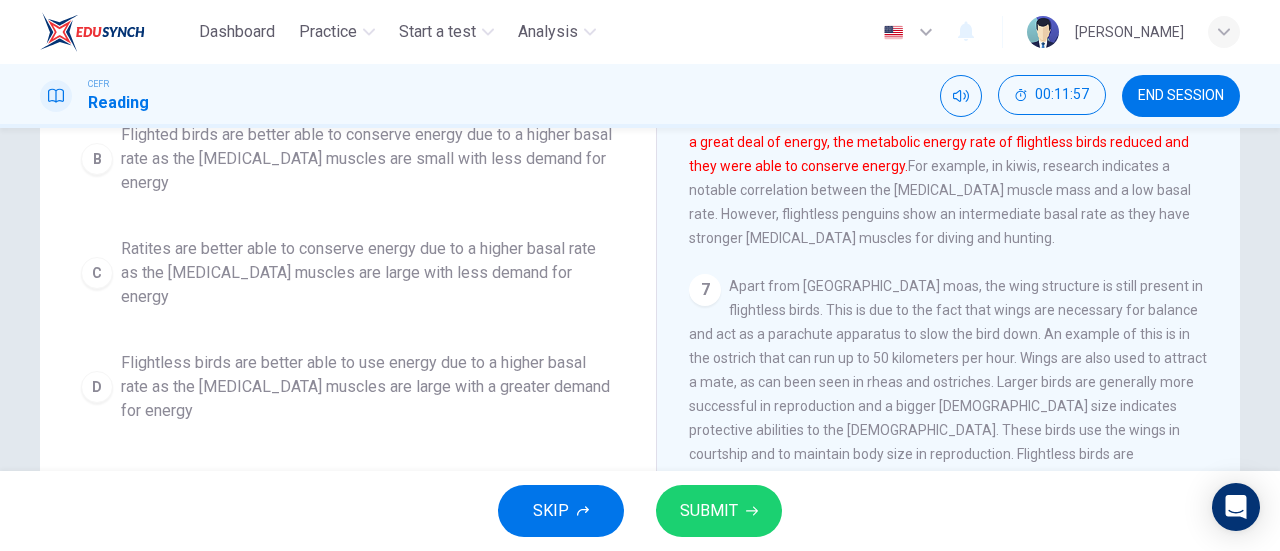 scroll, scrollTop: 378, scrollLeft: 0, axis: vertical 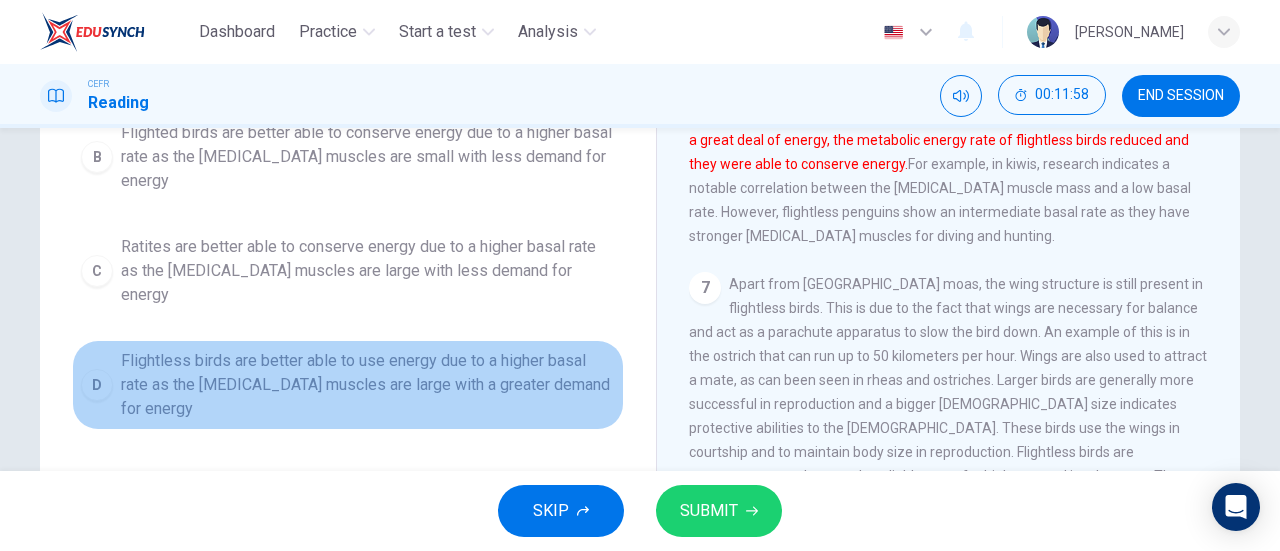 click on "Flightless birds are better able to use energy due to a higher basal rate as the [MEDICAL_DATA] muscles are large with a greater demand for energy" at bounding box center [368, 385] 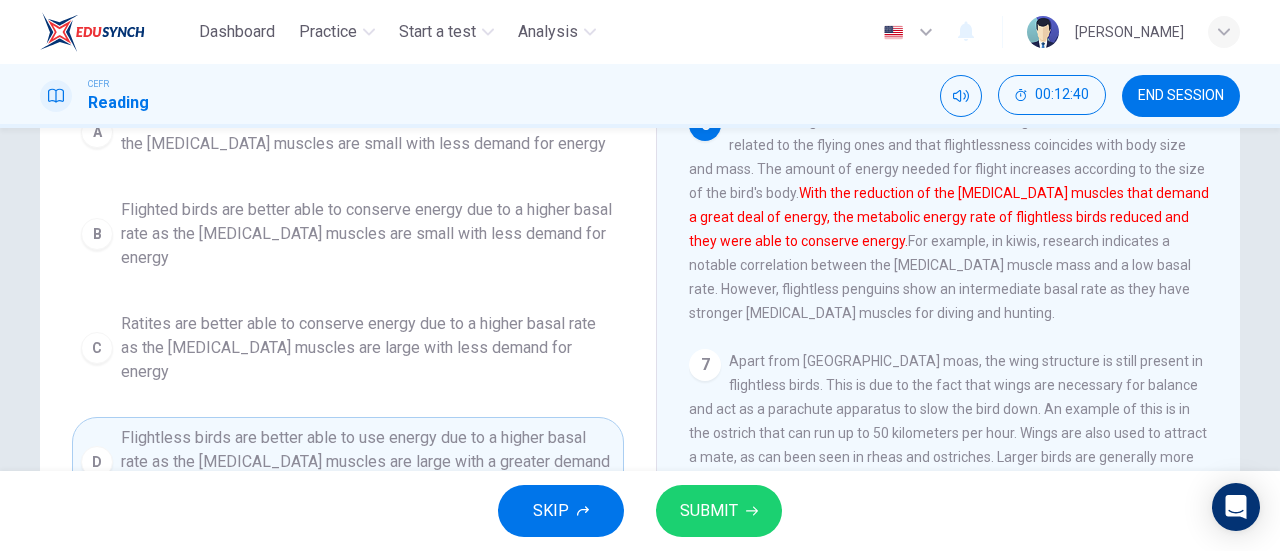 scroll, scrollTop: 303, scrollLeft: 0, axis: vertical 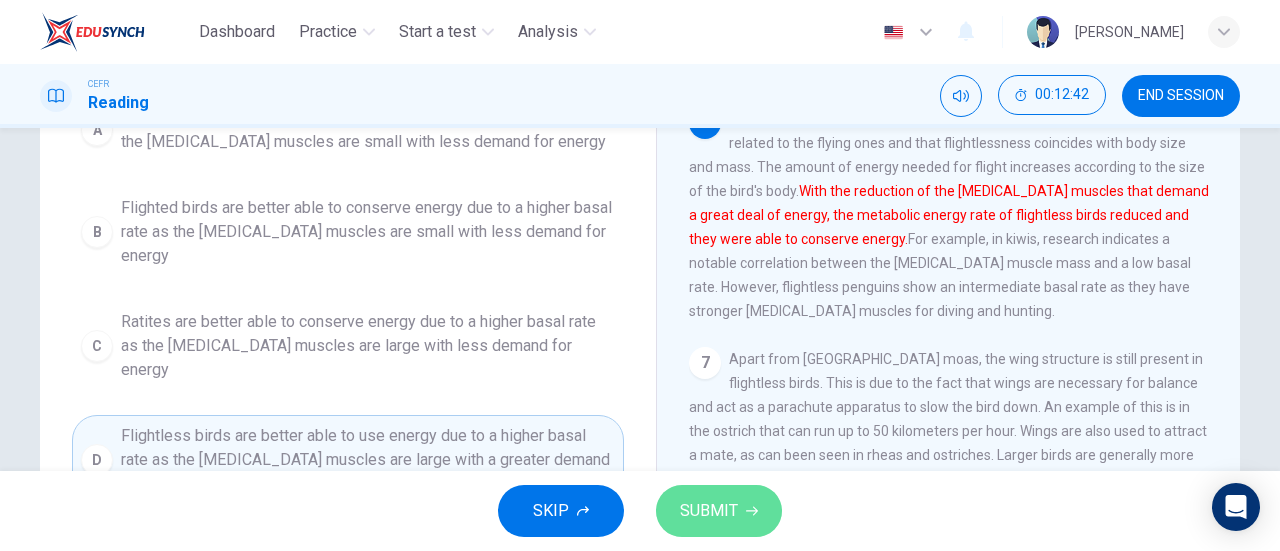click on "SUBMIT" at bounding box center [709, 511] 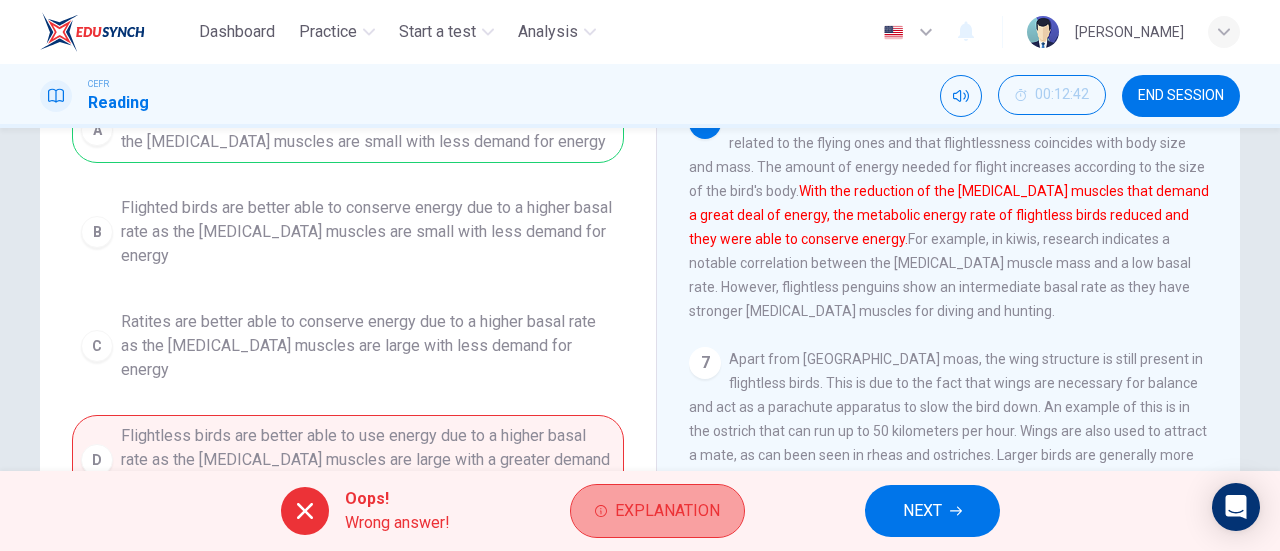 click on "Explanation" at bounding box center (667, 511) 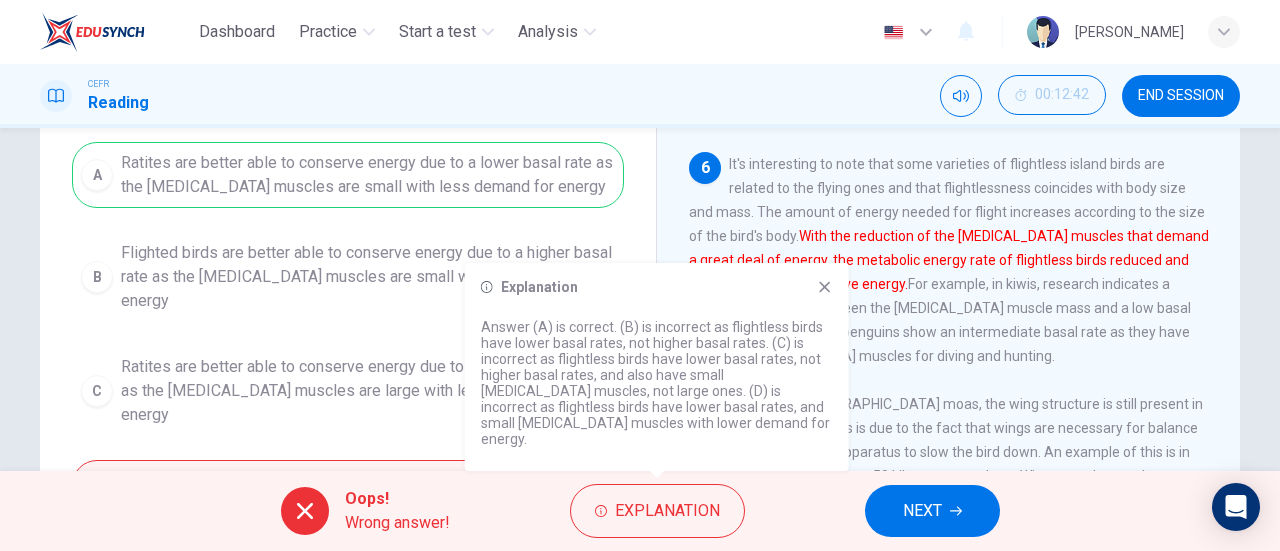 scroll, scrollTop: 257, scrollLeft: 0, axis: vertical 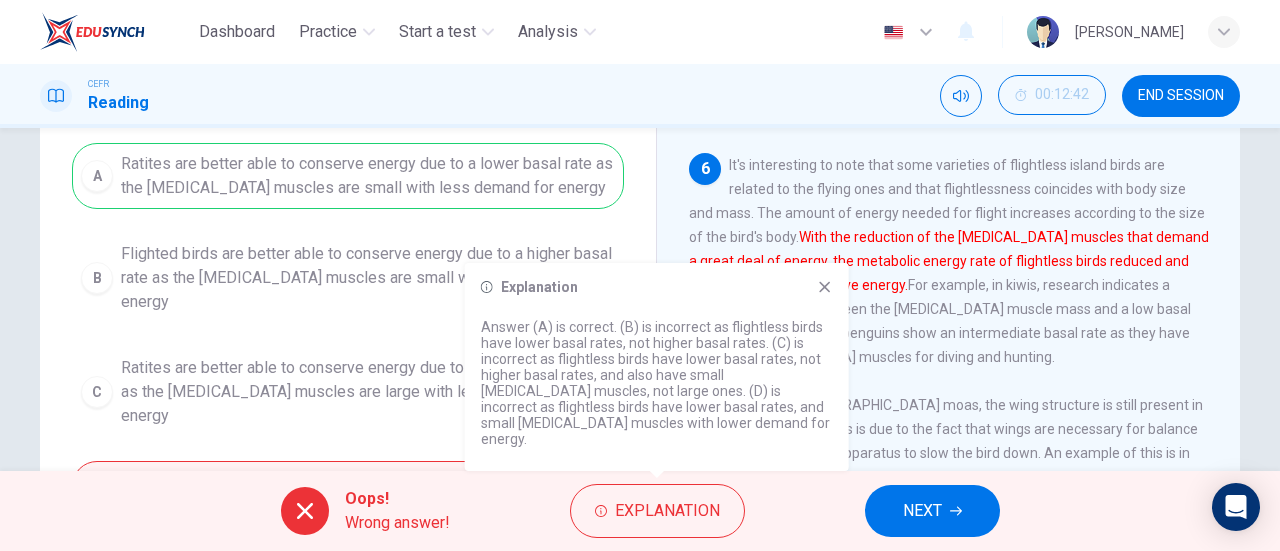 click 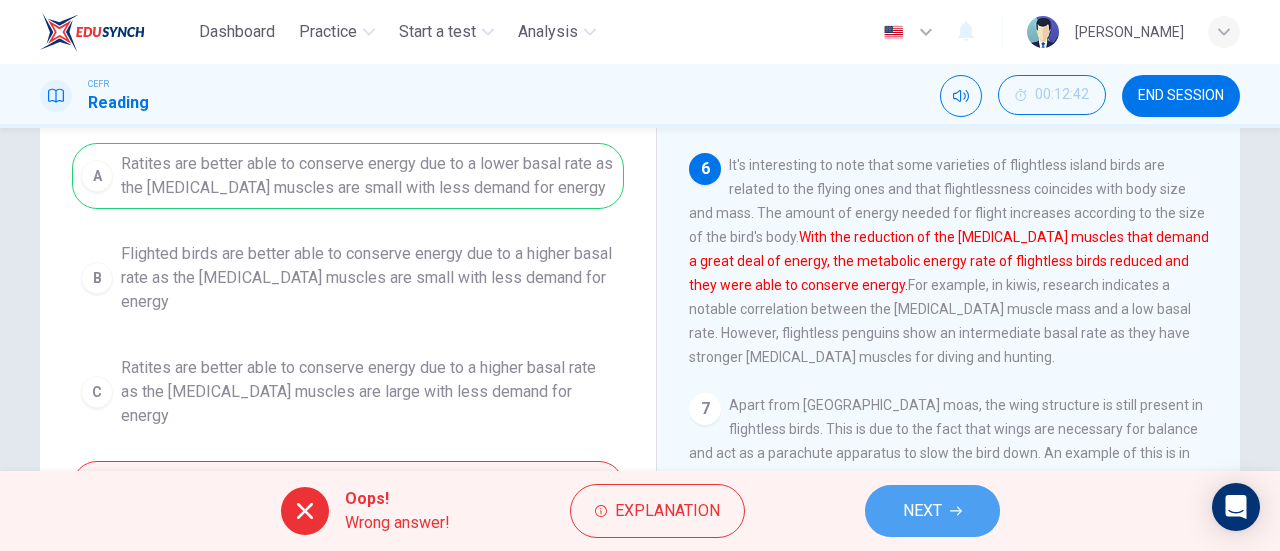 click on "NEXT" at bounding box center [932, 511] 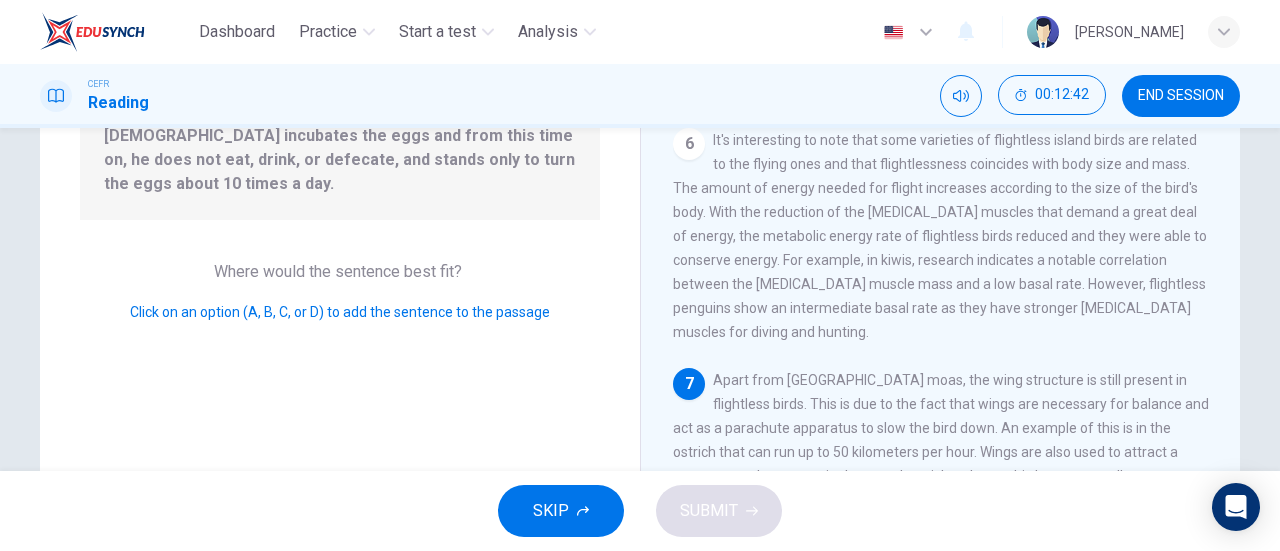 scroll, scrollTop: 1023, scrollLeft: 0, axis: vertical 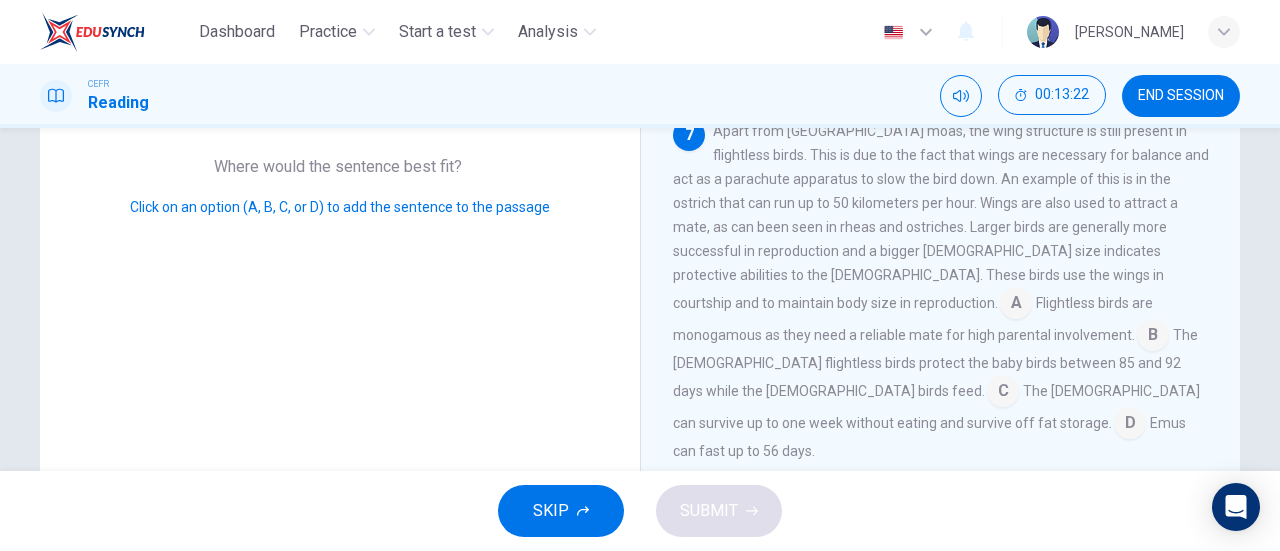 click at bounding box center (1153, 337) 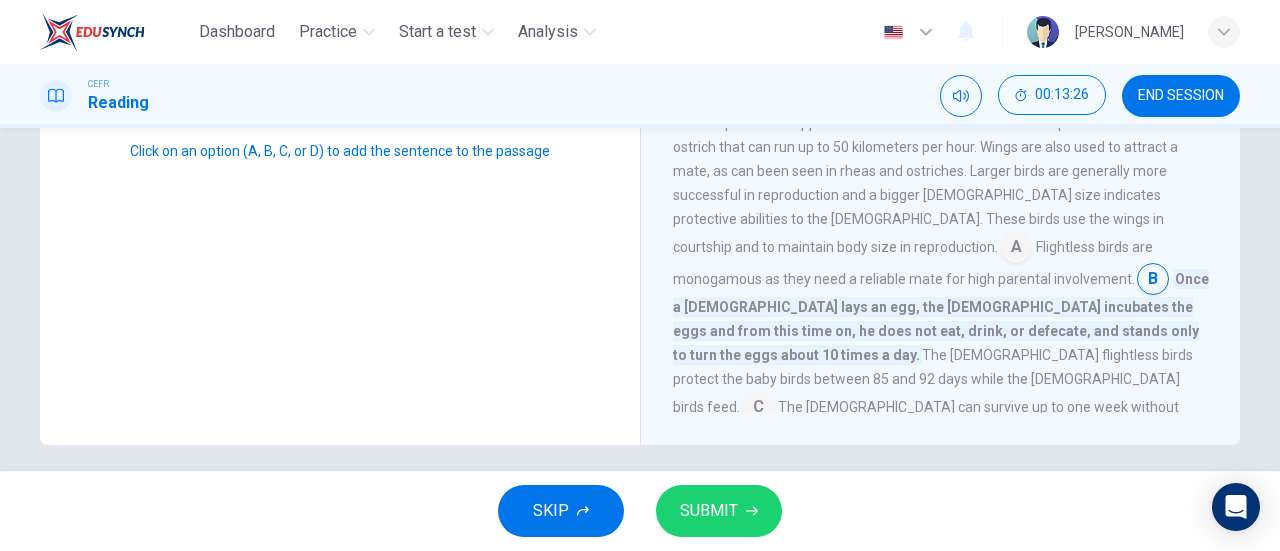 scroll, scrollTop: 419, scrollLeft: 0, axis: vertical 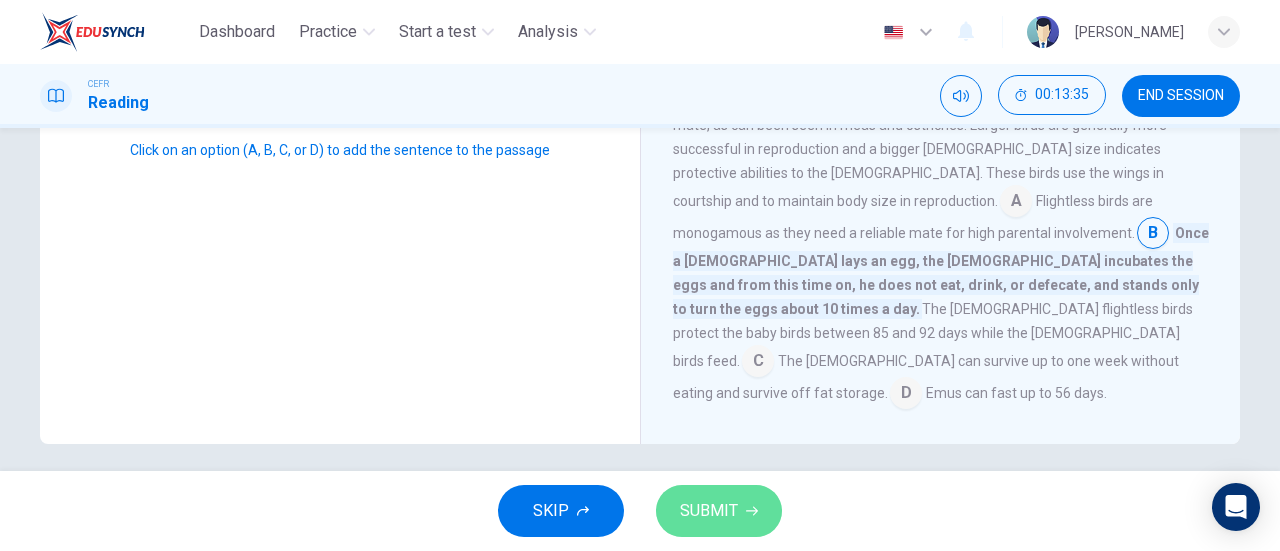 click on "SUBMIT" at bounding box center [709, 511] 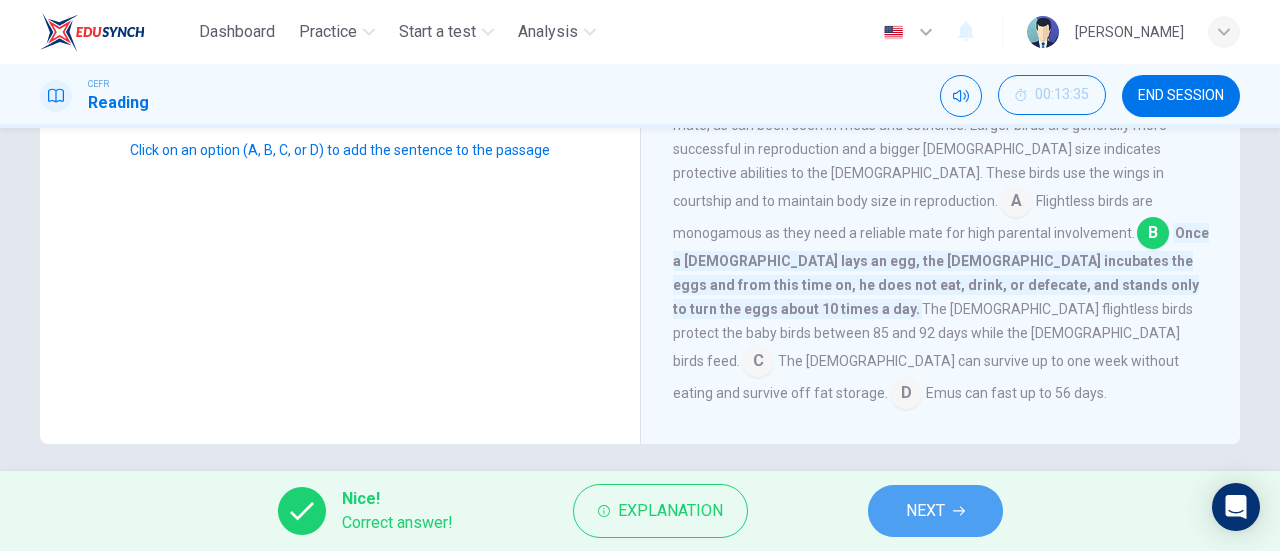 click on "NEXT" at bounding box center (935, 511) 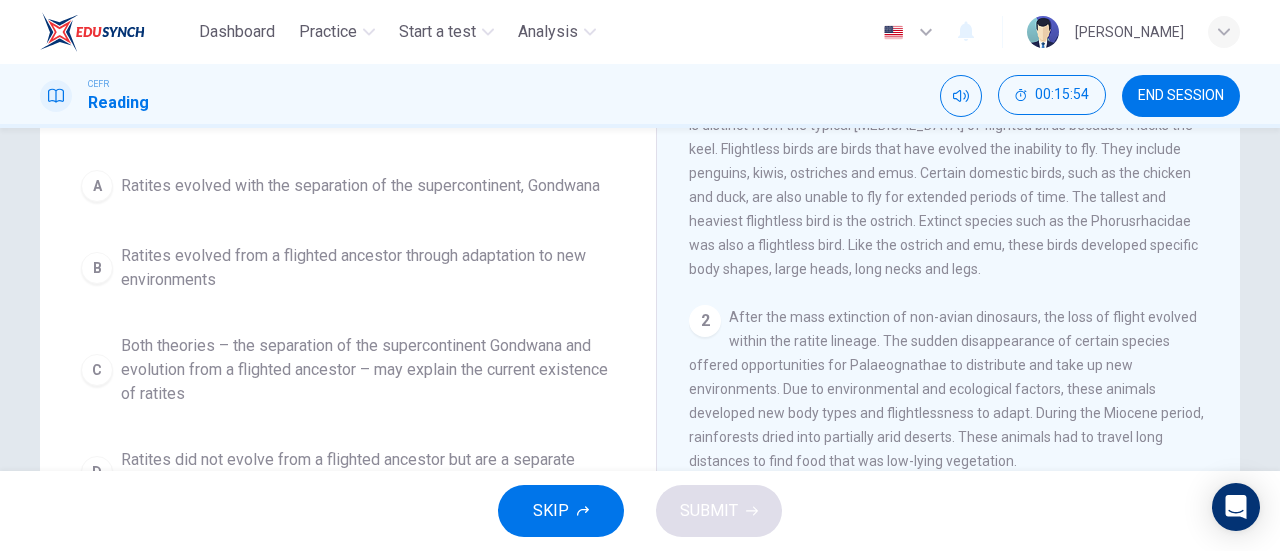 scroll, scrollTop: 192, scrollLeft: 0, axis: vertical 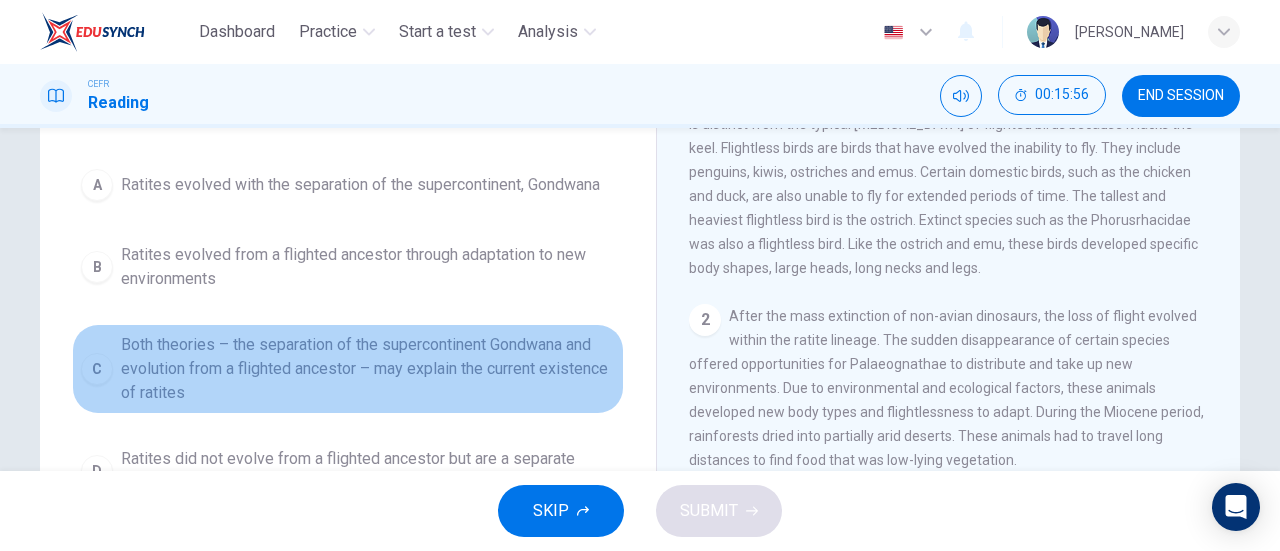 click on "Both theories – the separation of the supercontinent Gondwana and evolution from a flighted ancestor – may explain the current existence of ratites" at bounding box center [368, 369] 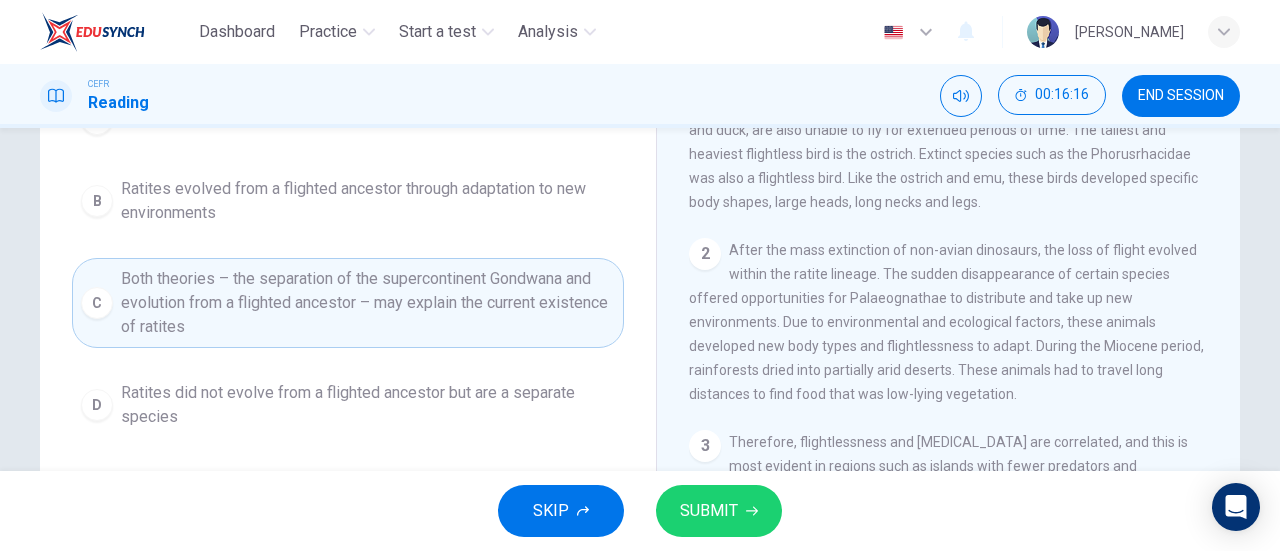 scroll, scrollTop: 259, scrollLeft: 0, axis: vertical 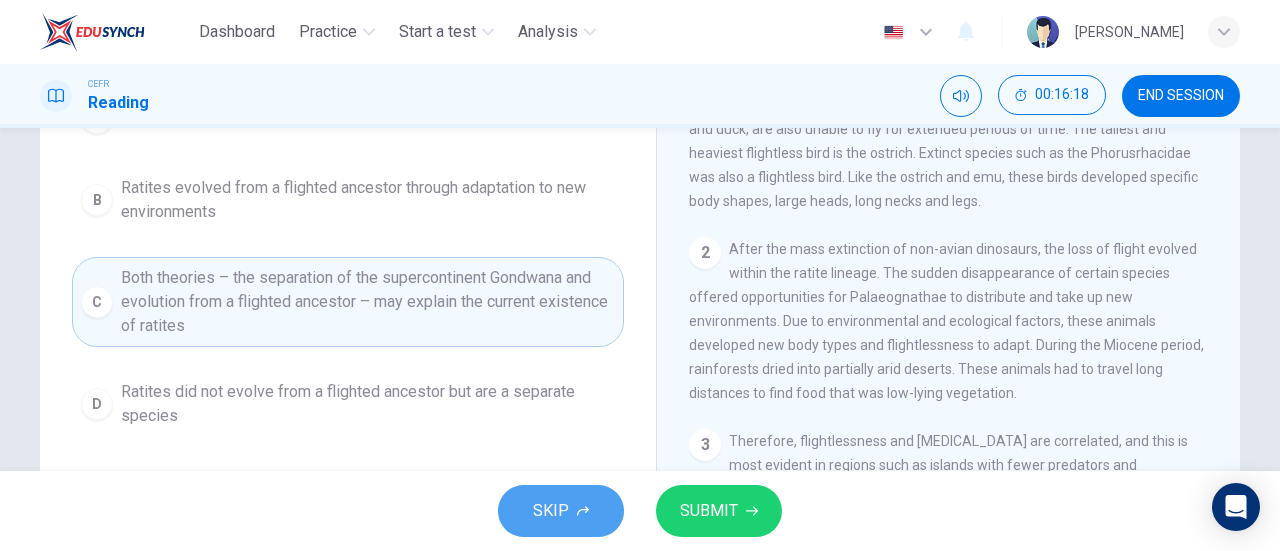 click on "SKIP" at bounding box center [561, 511] 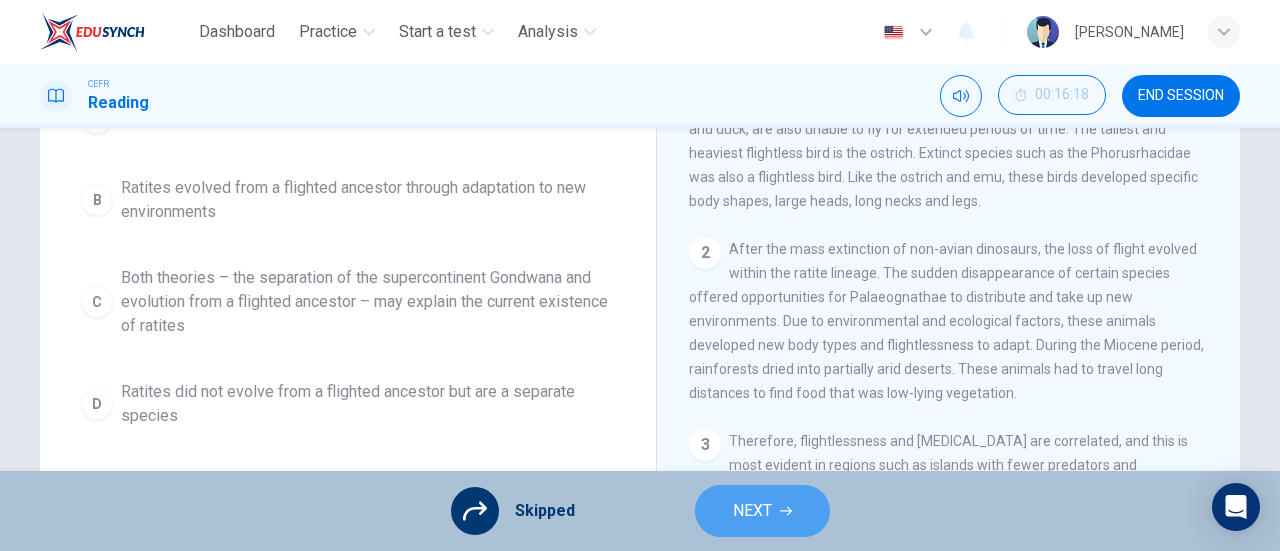 click on "NEXT" at bounding box center (762, 511) 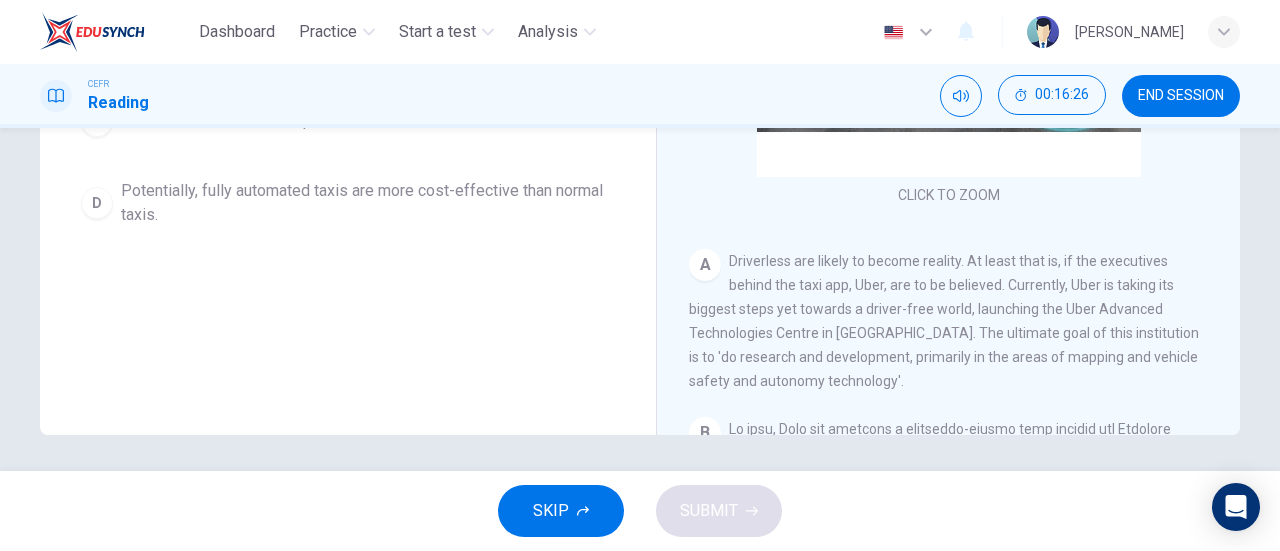 scroll, scrollTop: 432, scrollLeft: 0, axis: vertical 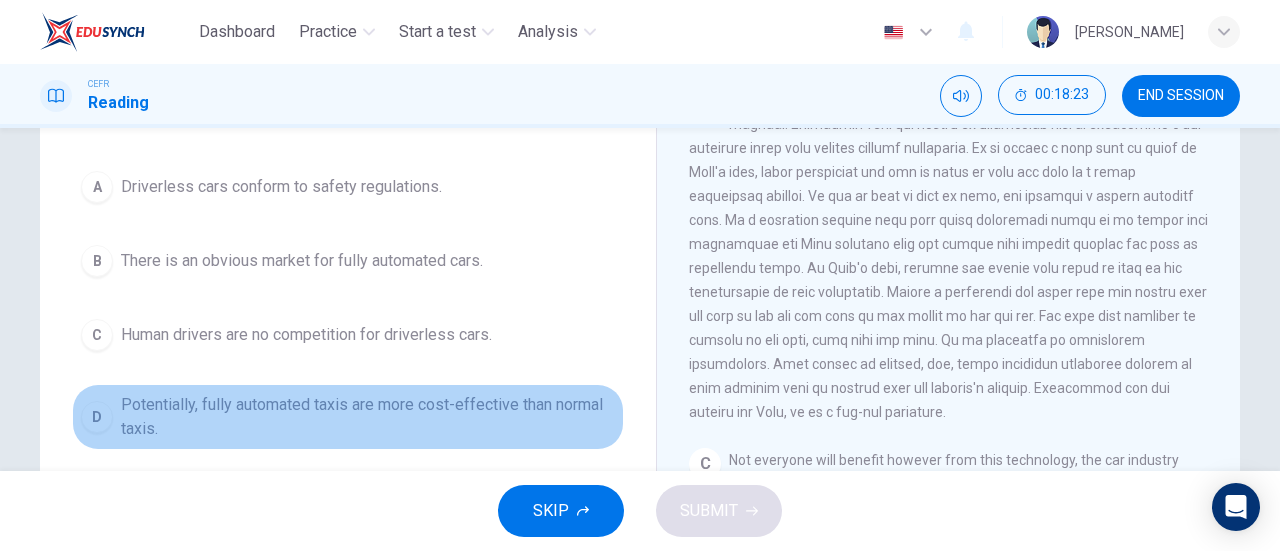 click on "Potentially, fully automated taxis are more cost-effective than normal taxis." at bounding box center (368, 417) 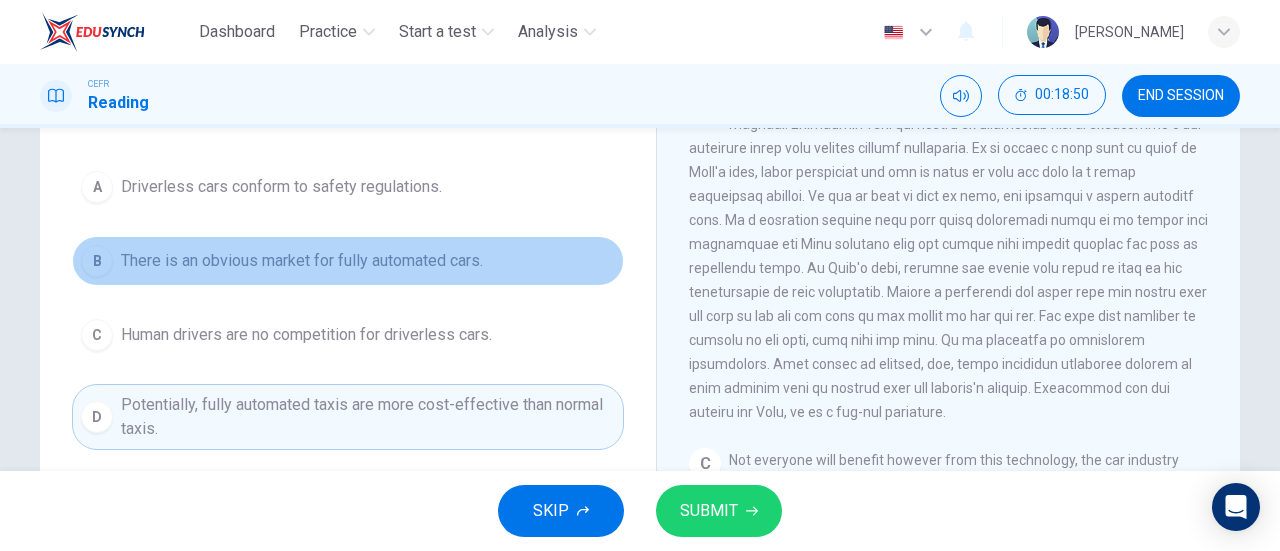 click on "There is an obvious market for fully automated cars." at bounding box center (302, 261) 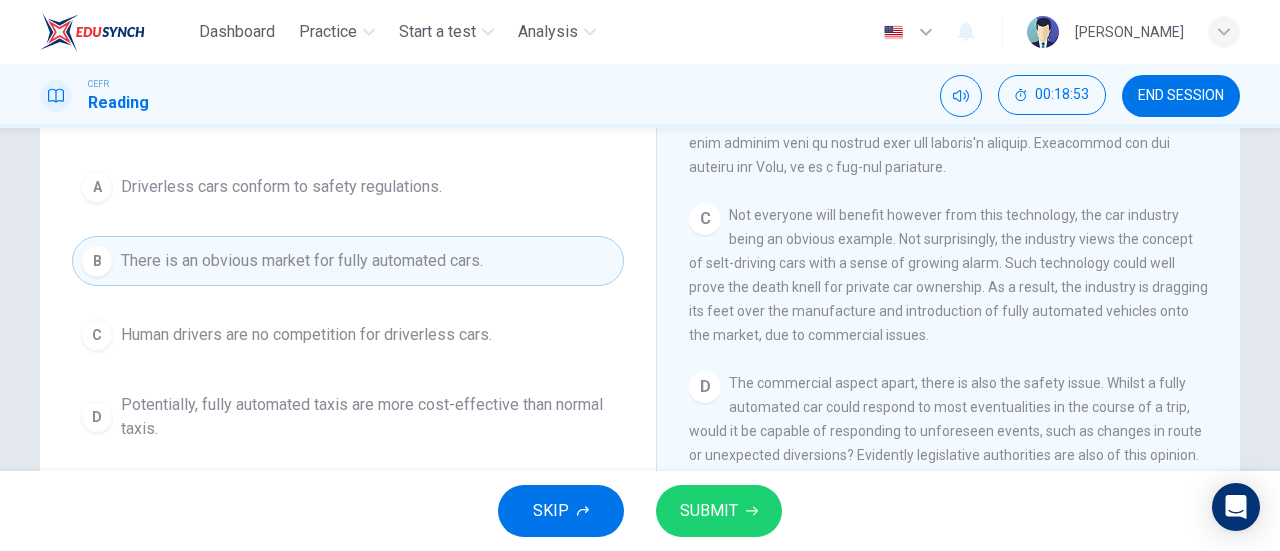 scroll, scrollTop: 790, scrollLeft: 0, axis: vertical 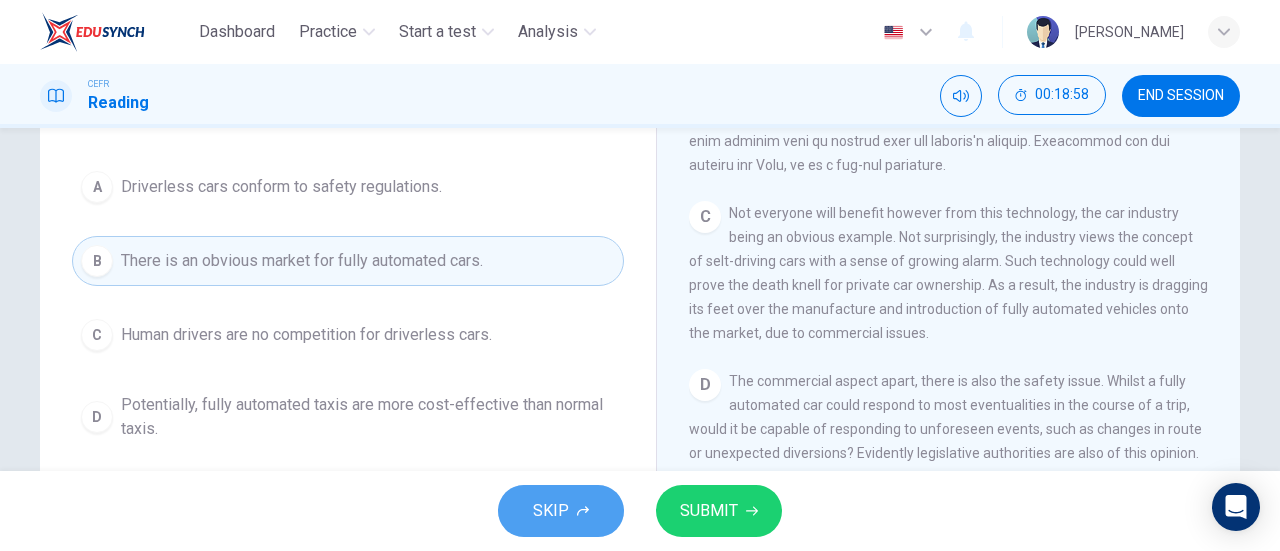 click on "SKIP" at bounding box center (561, 511) 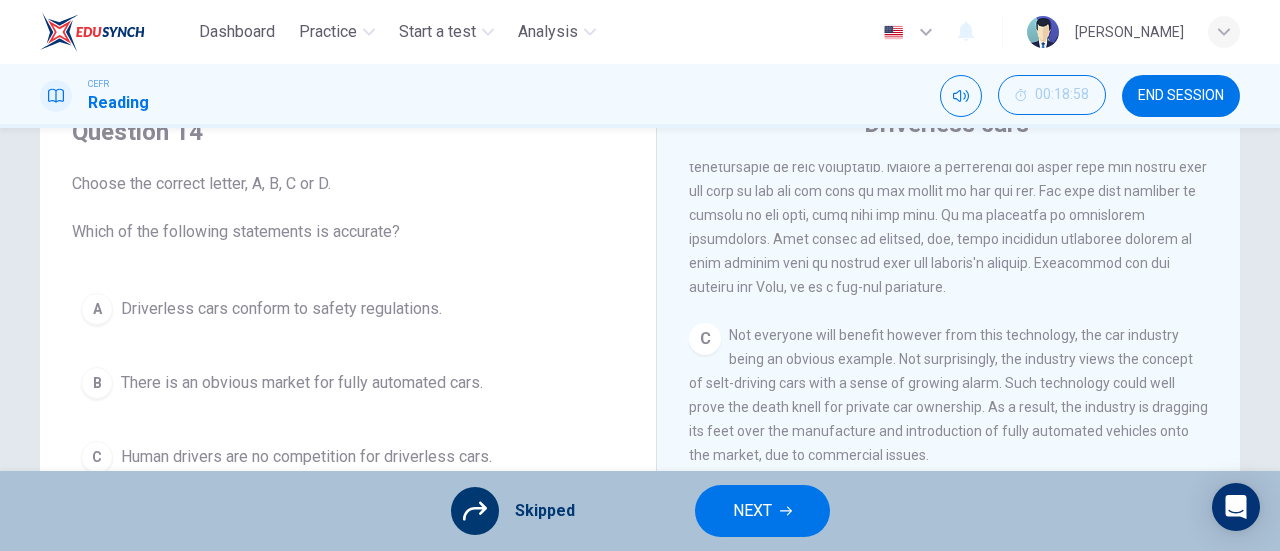 scroll, scrollTop: 0, scrollLeft: 0, axis: both 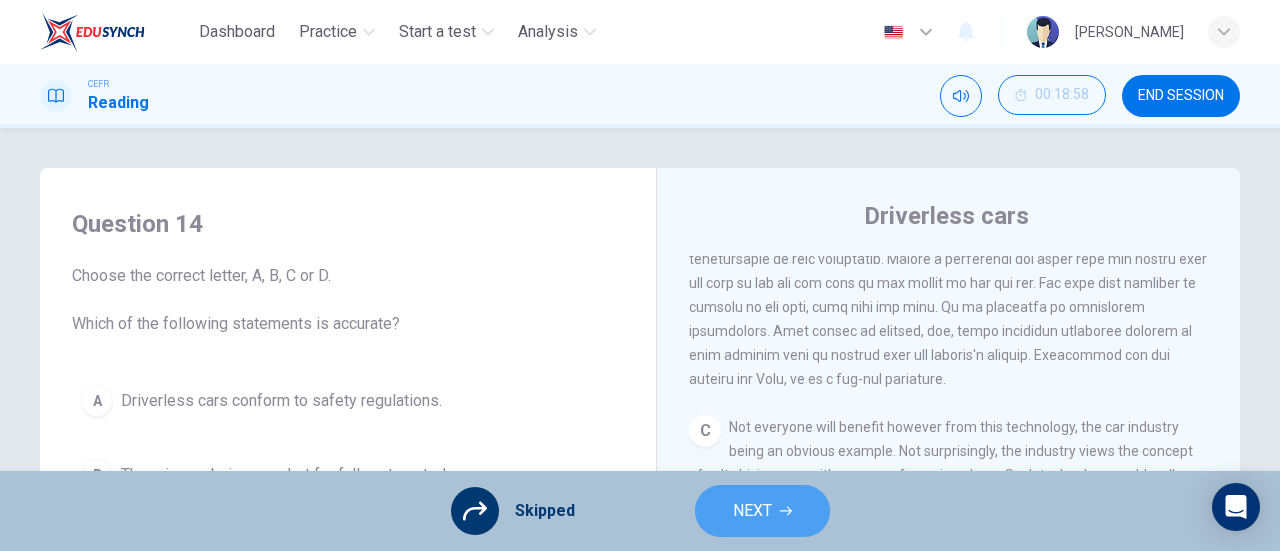 click on "NEXT" at bounding box center (752, 511) 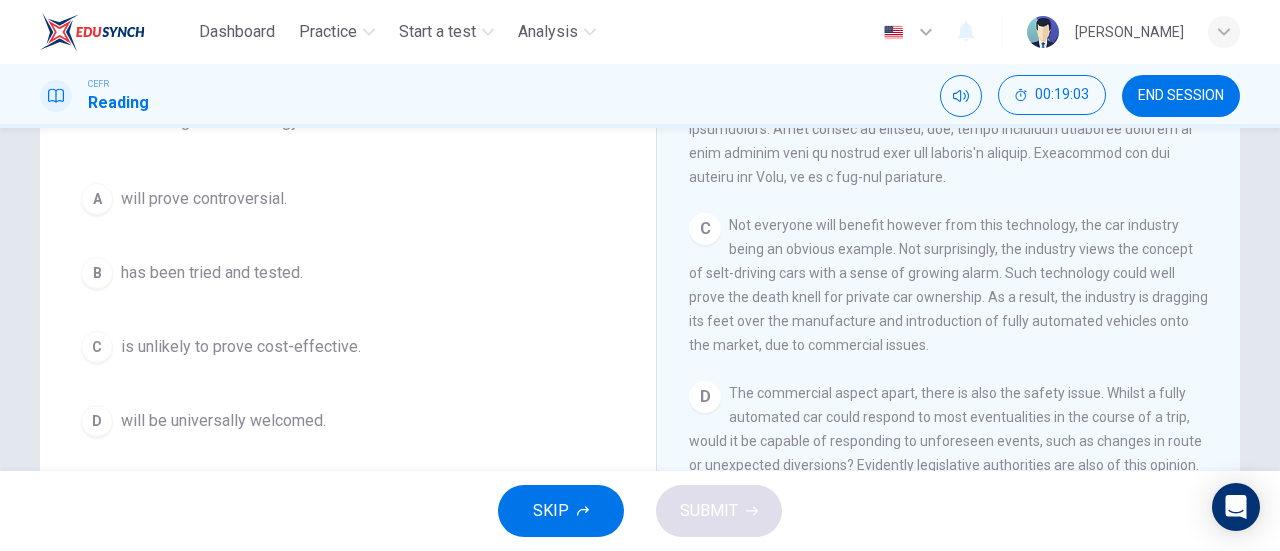 scroll, scrollTop: 206, scrollLeft: 0, axis: vertical 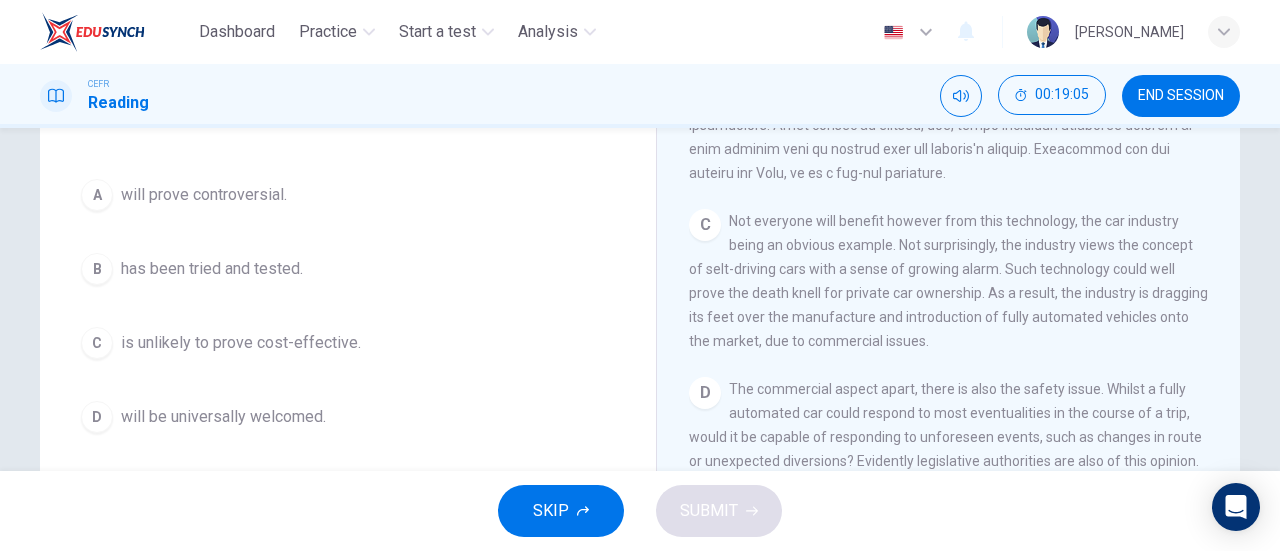 click on "C" at bounding box center (705, 225) 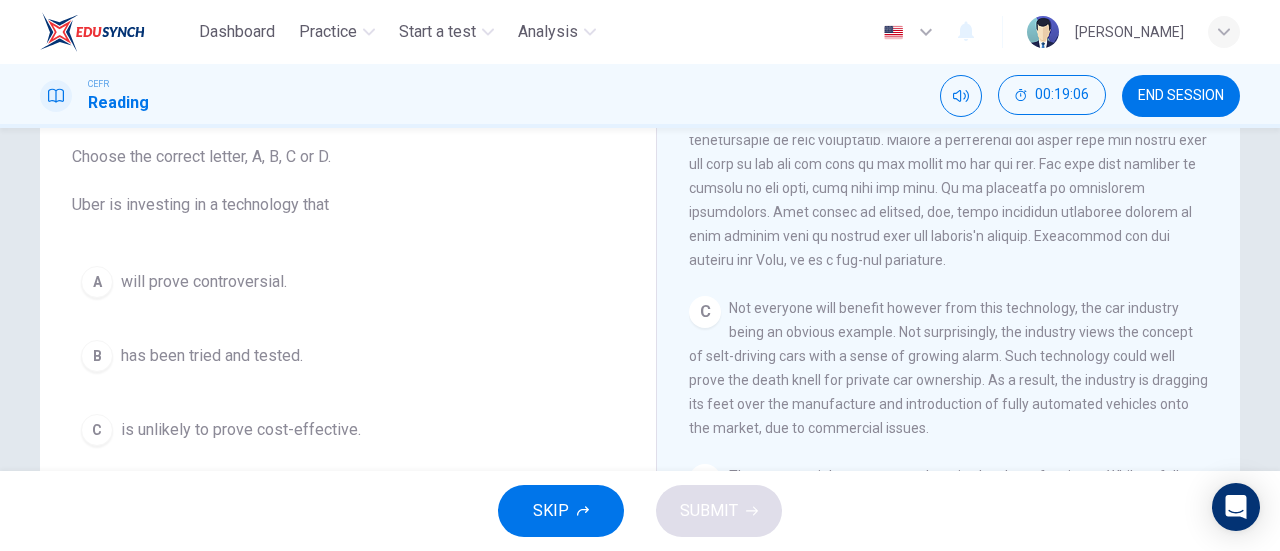 scroll, scrollTop: 114, scrollLeft: 0, axis: vertical 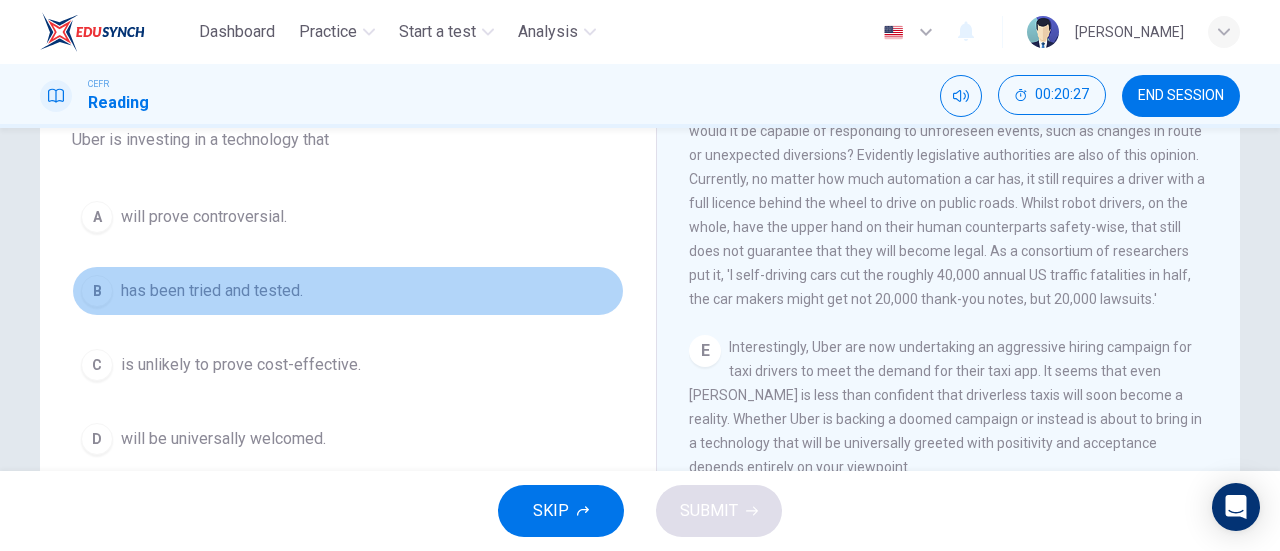 click on "B has been tried and tested." at bounding box center (348, 291) 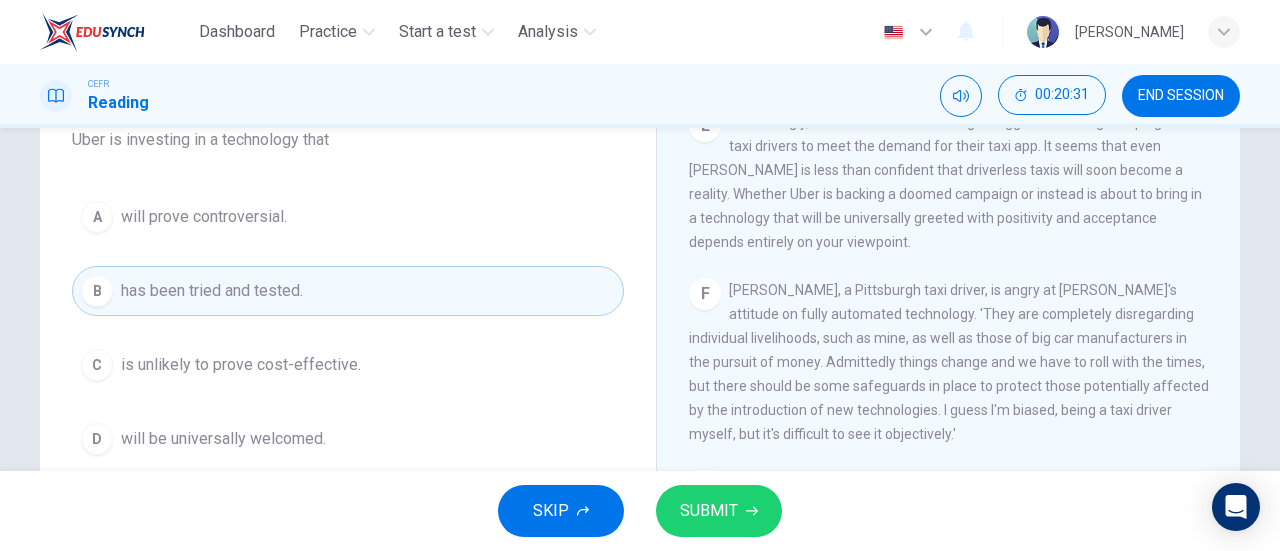 scroll, scrollTop: 1461, scrollLeft: 0, axis: vertical 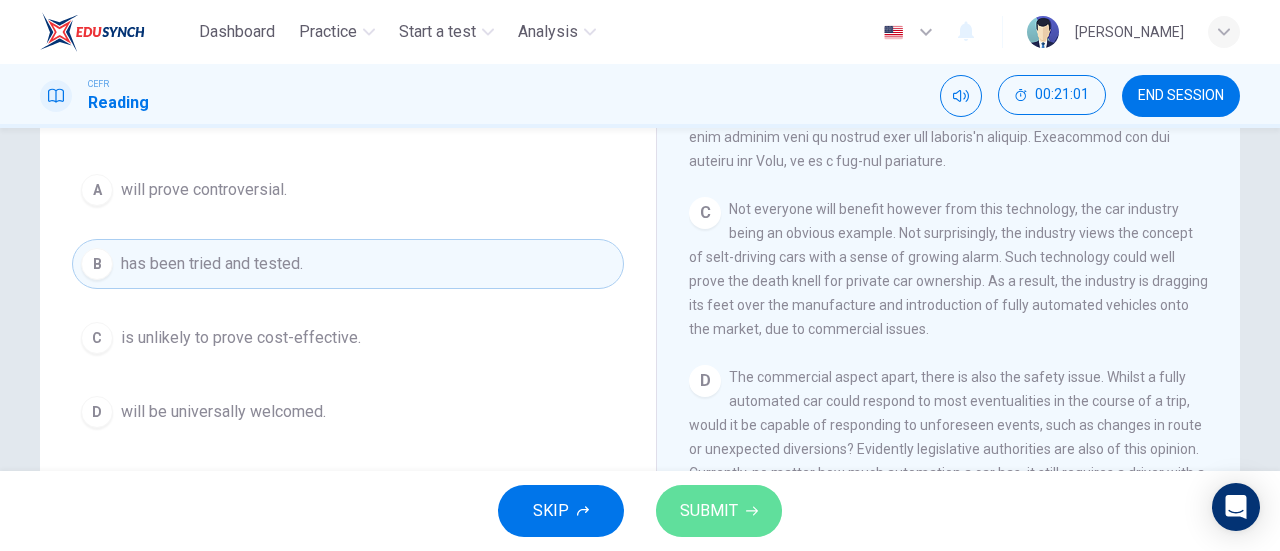 click on "SUBMIT" at bounding box center (709, 511) 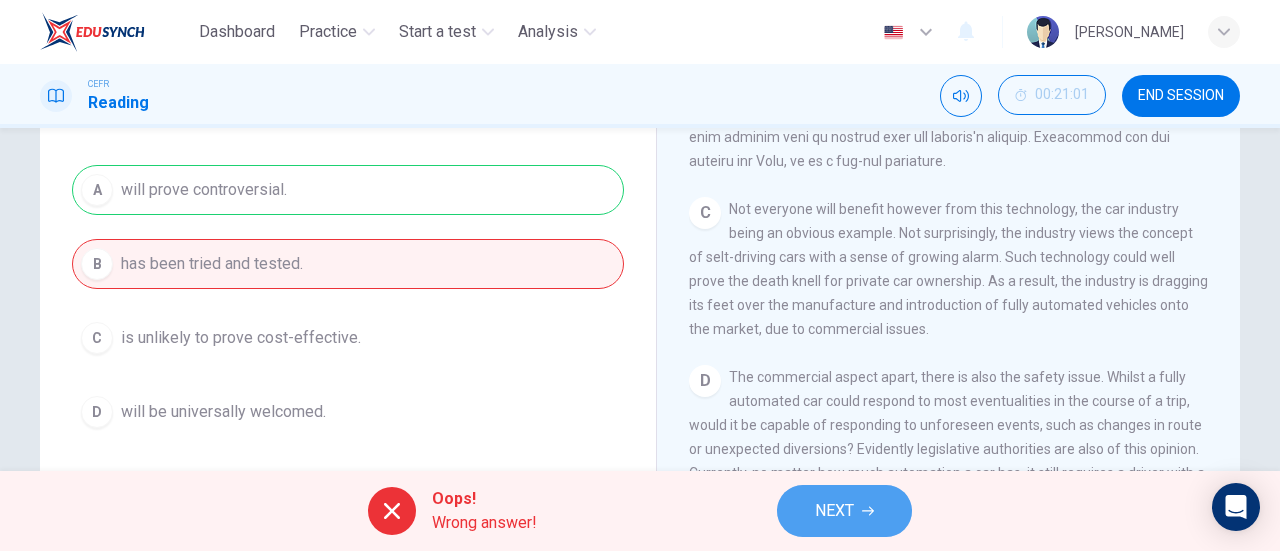click on "NEXT" at bounding box center [834, 511] 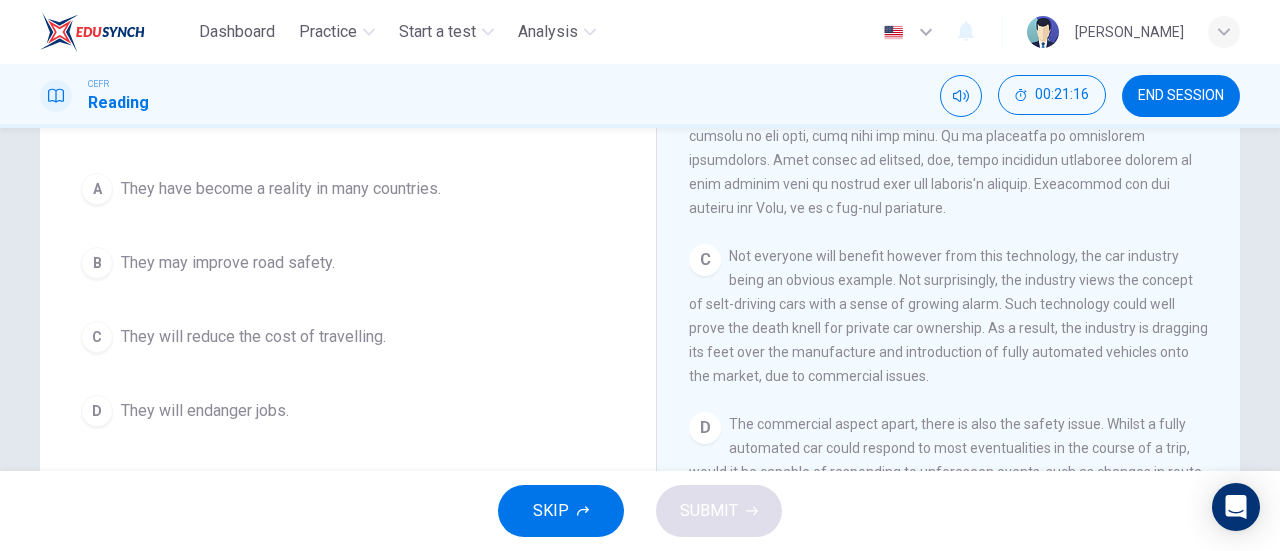 scroll, scrollTop: 163, scrollLeft: 0, axis: vertical 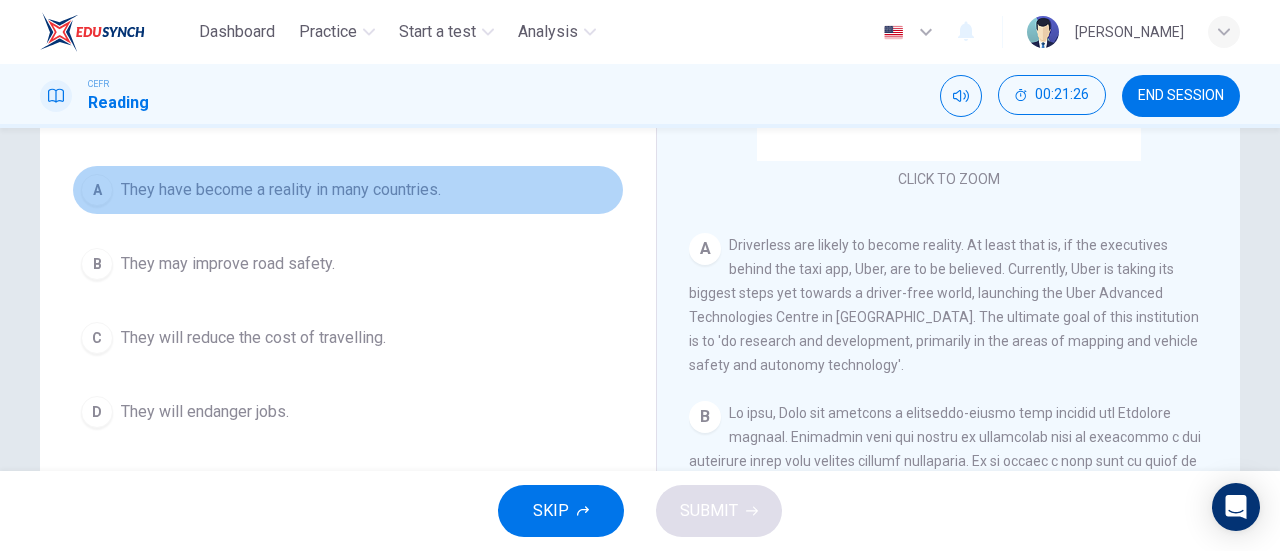 click on "A" at bounding box center [97, 190] 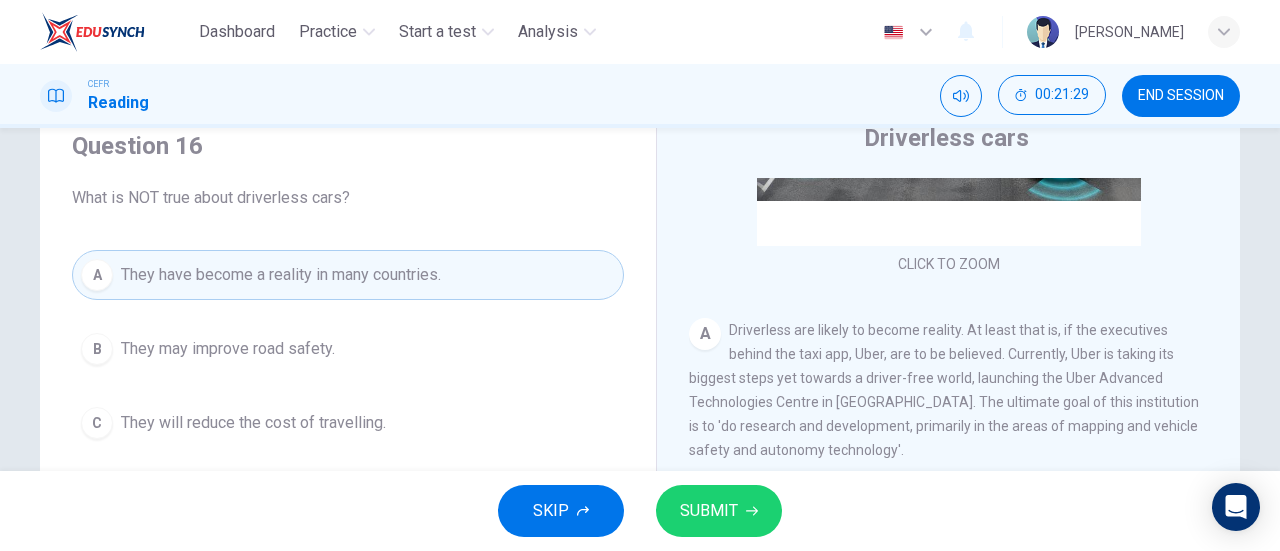 scroll, scrollTop: 218, scrollLeft: 0, axis: vertical 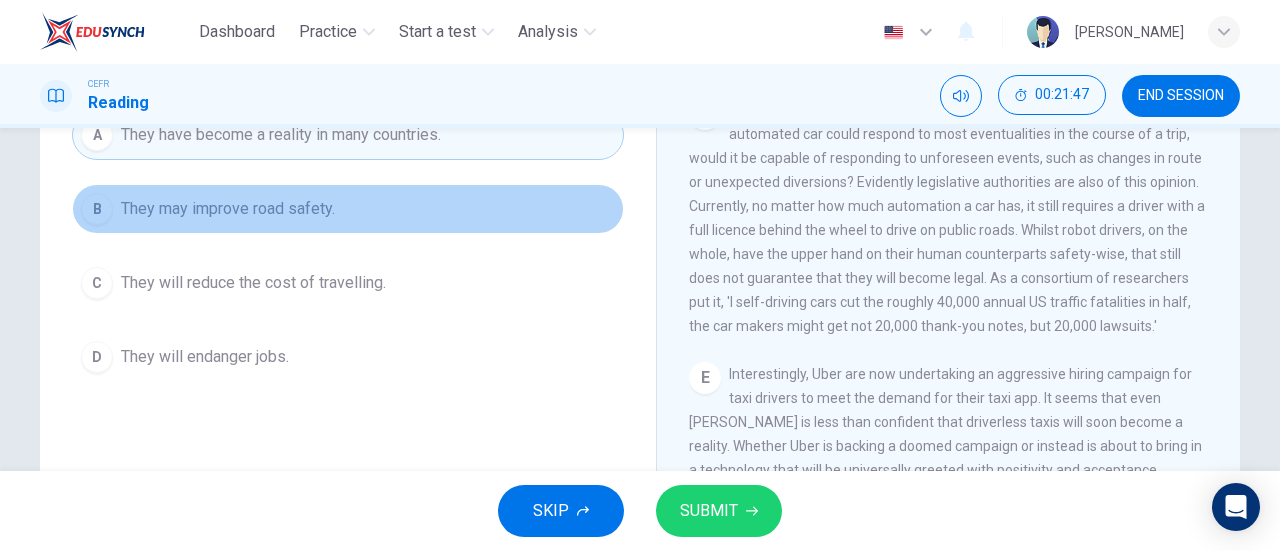 click on "B They may improve road safety." at bounding box center (348, 209) 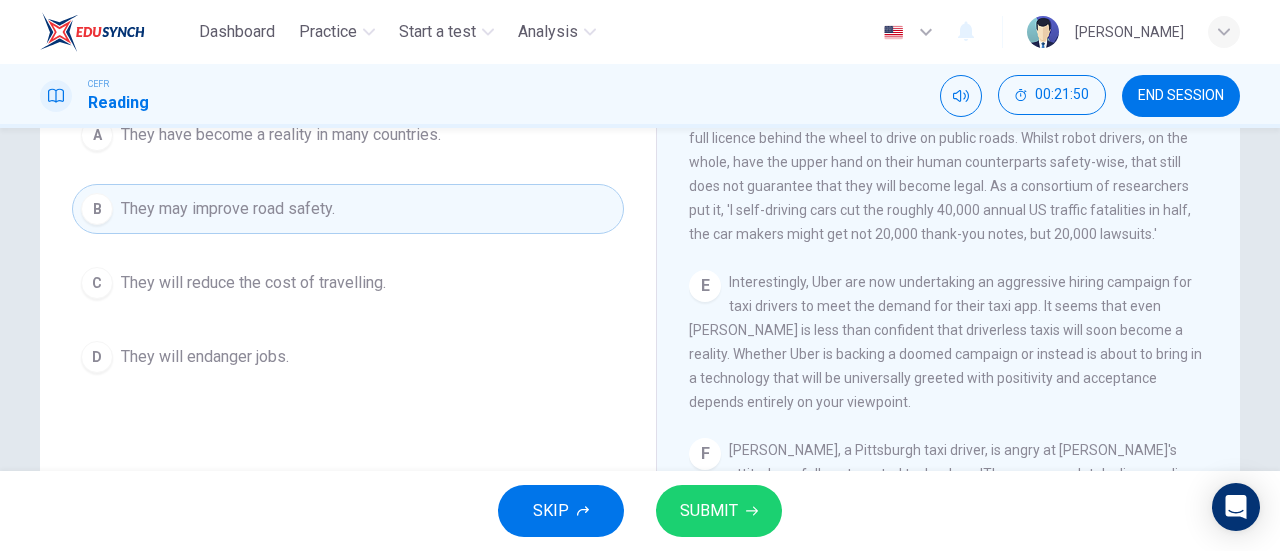 scroll, scrollTop: 1319, scrollLeft: 0, axis: vertical 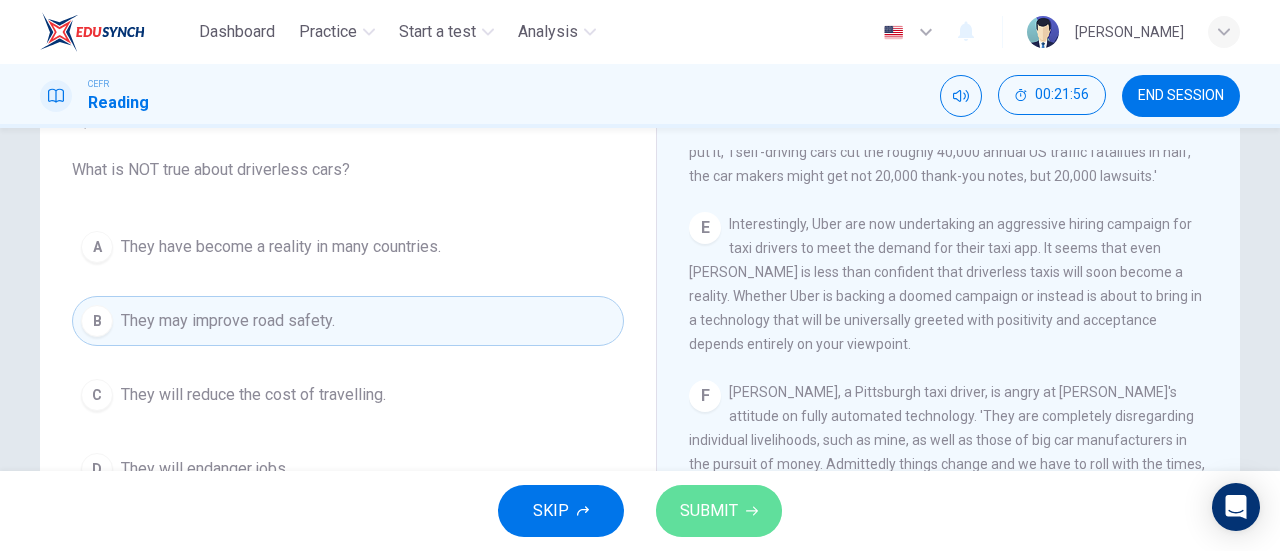 click on "SUBMIT" at bounding box center [709, 511] 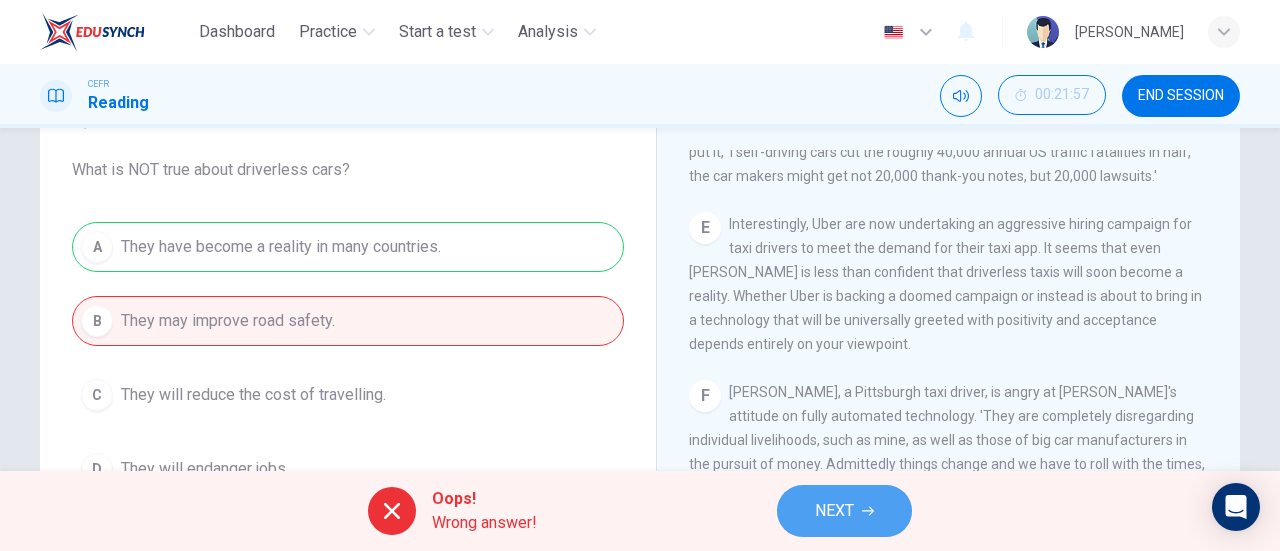 click 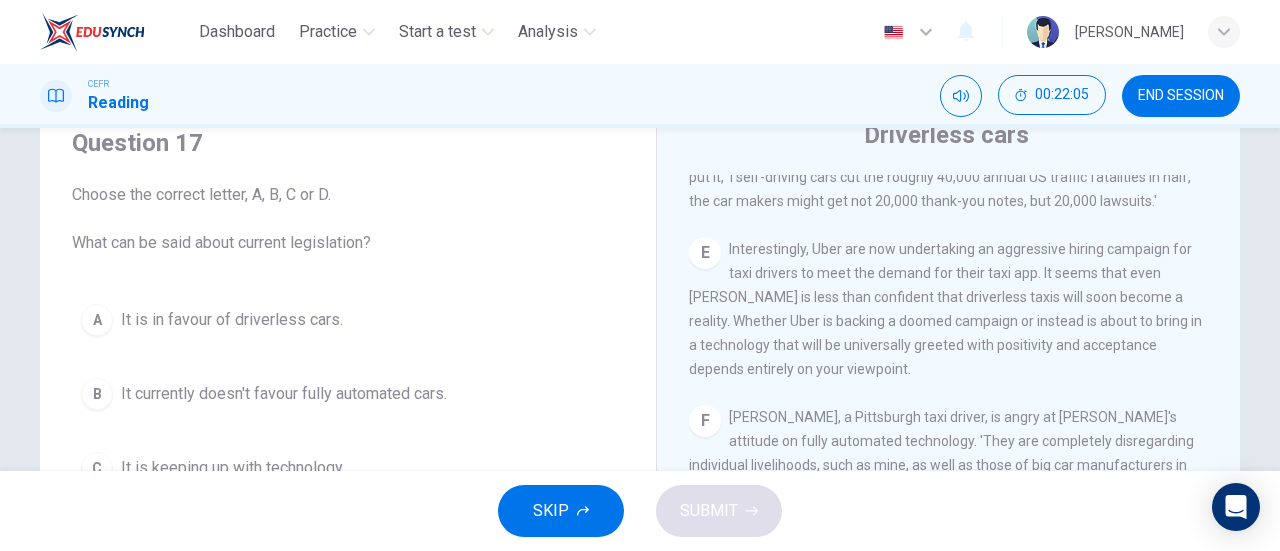 scroll, scrollTop: 83, scrollLeft: 0, axis: vertical 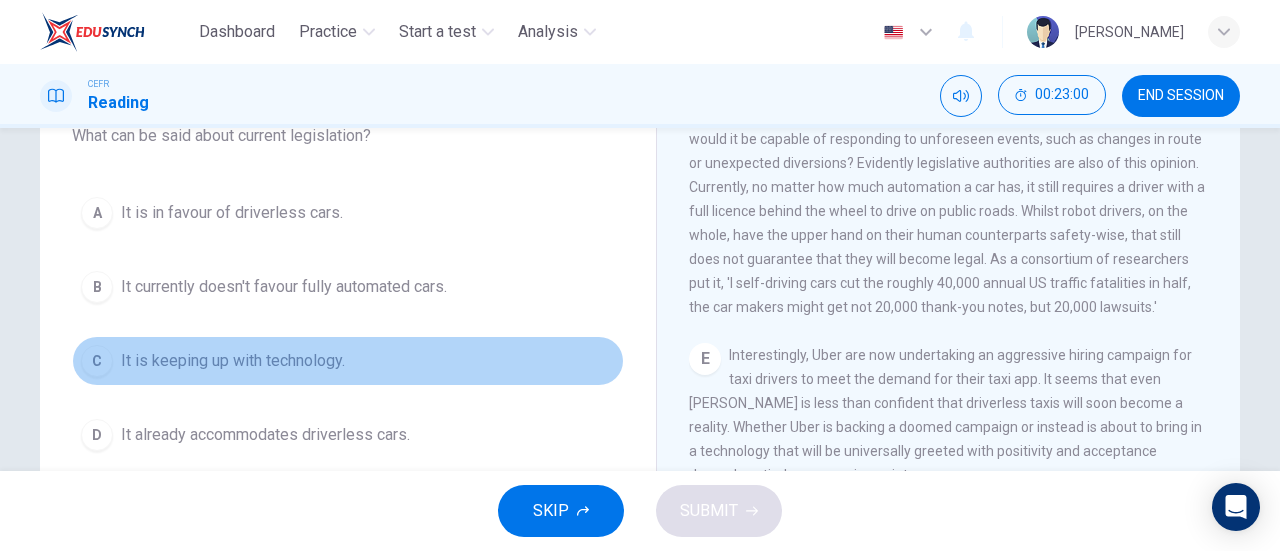 click on "C It is keeping up with technology." at bounding box center (348, 361) 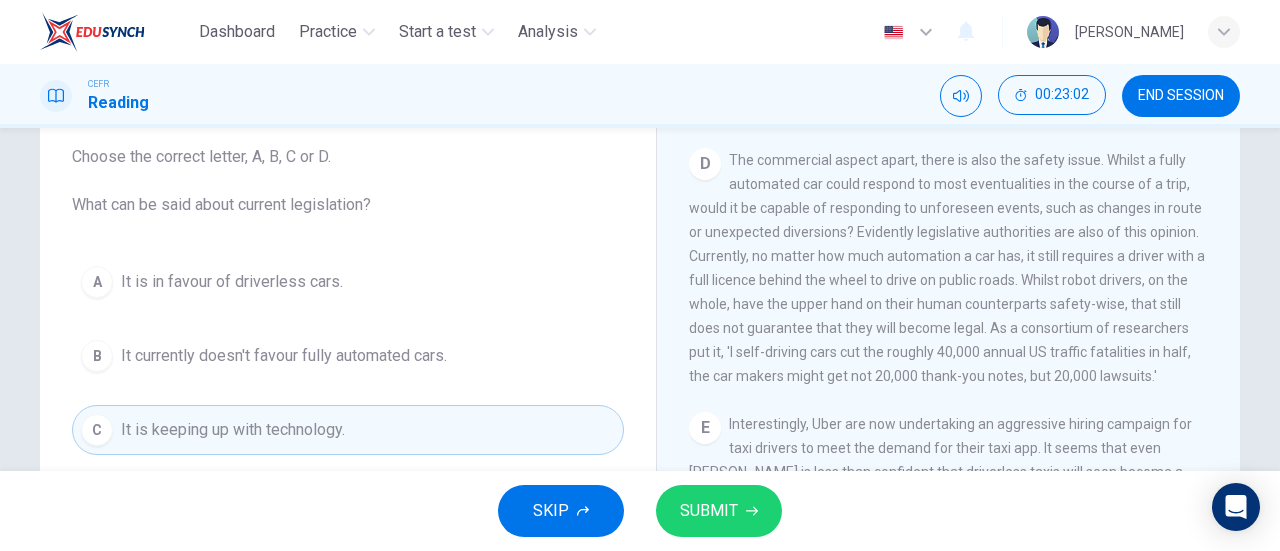 scroll, scrollTop: 116, scrollLeft: 0, axis: vertical 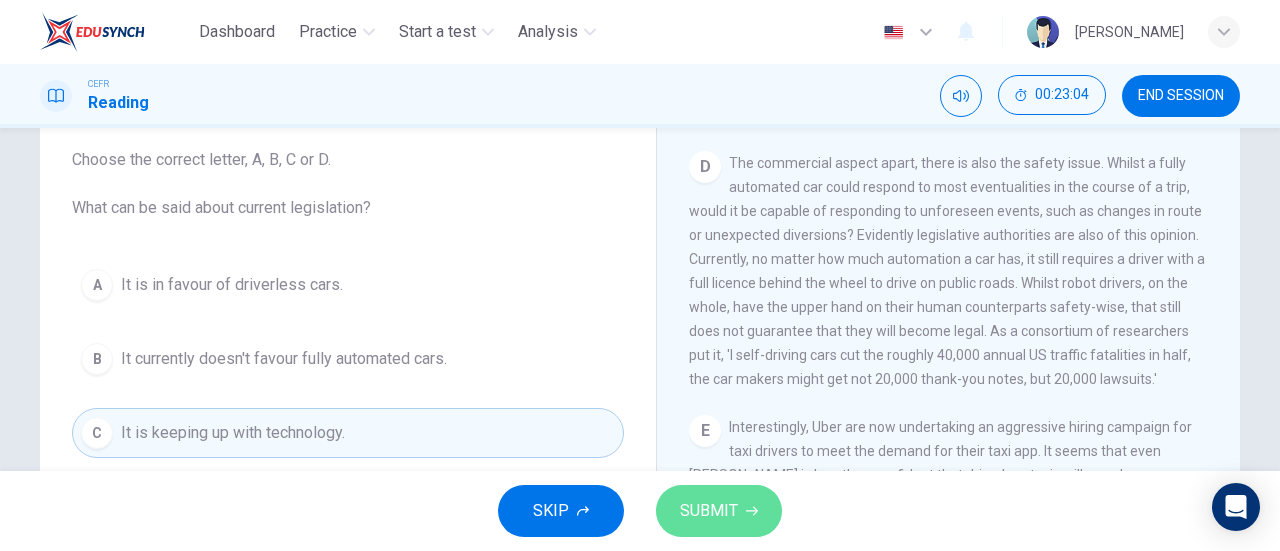 click on "SUBMIT" at bounding box center [709, 511] 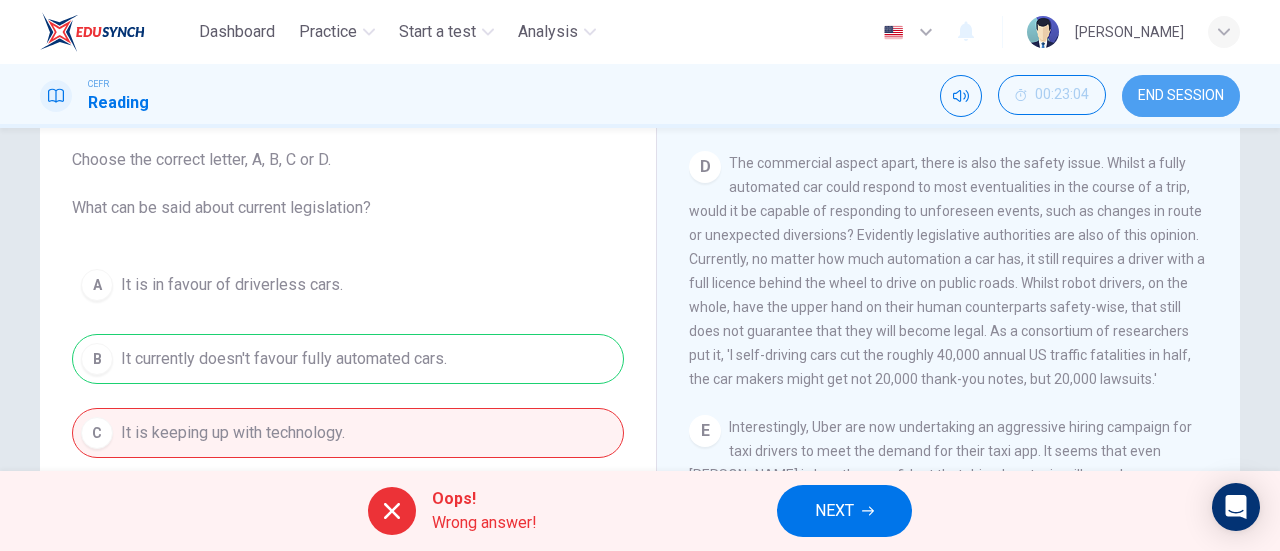 click on "END SESSION" at bounding box center [1181, 96] 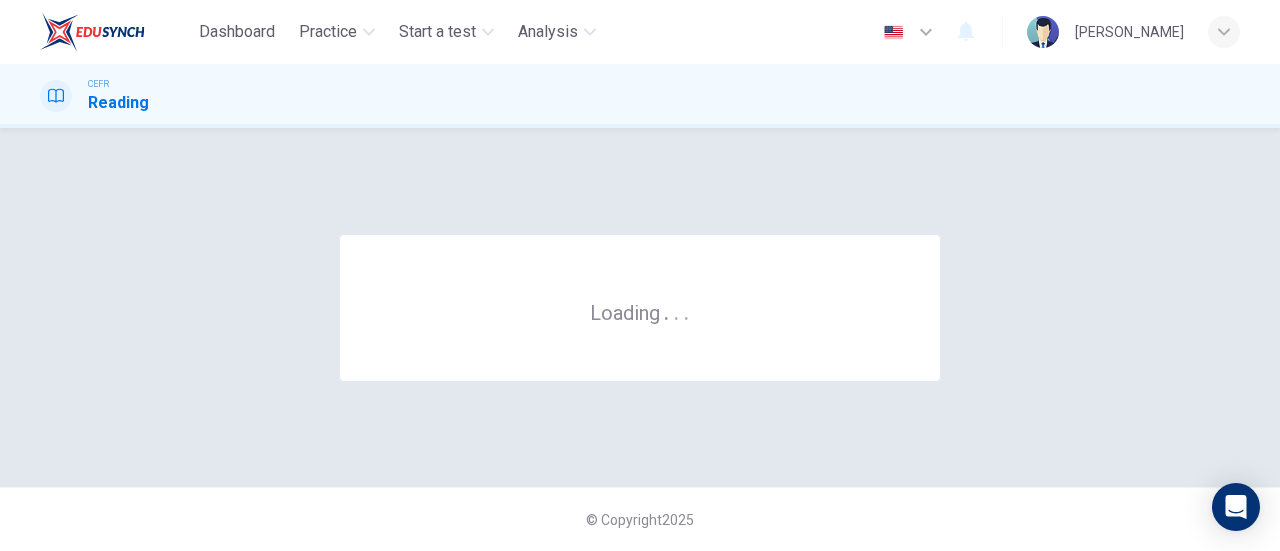 scroll, scrollTop: 0, scrollLeft: 0, axis: both 